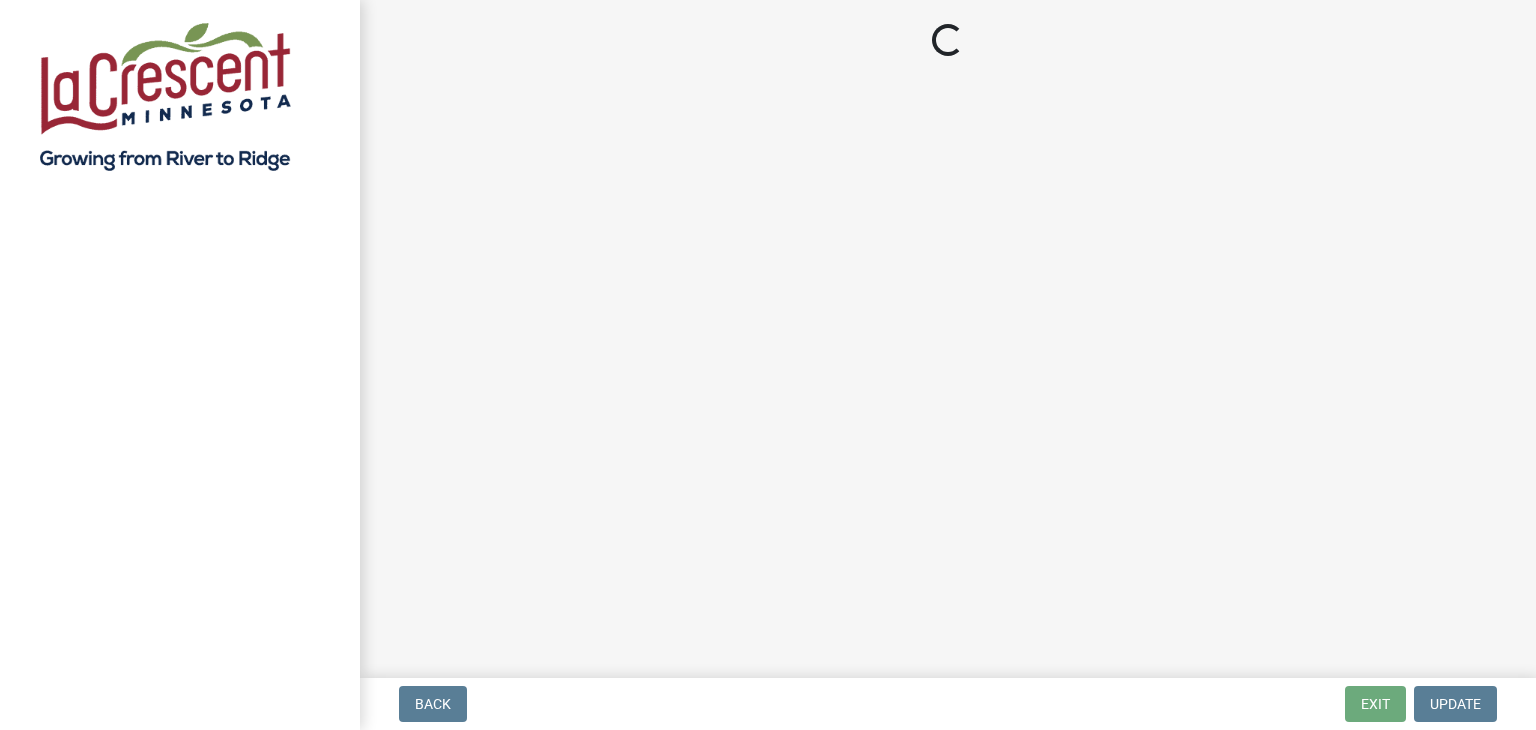 scroll, scrollTop: 0, scrollLeft: 0, axis: both 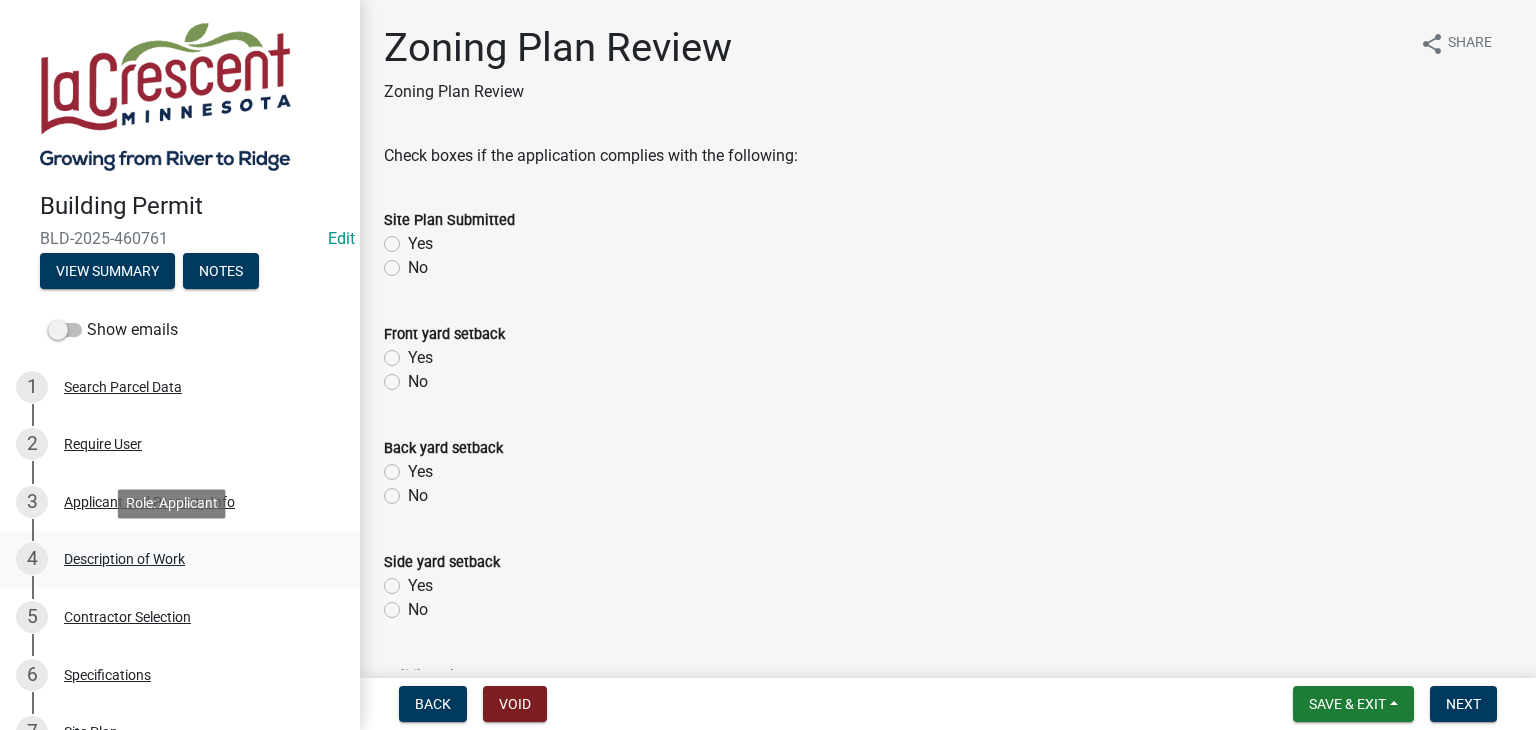 click on "Description of Work" at bounding box center (124, 559) 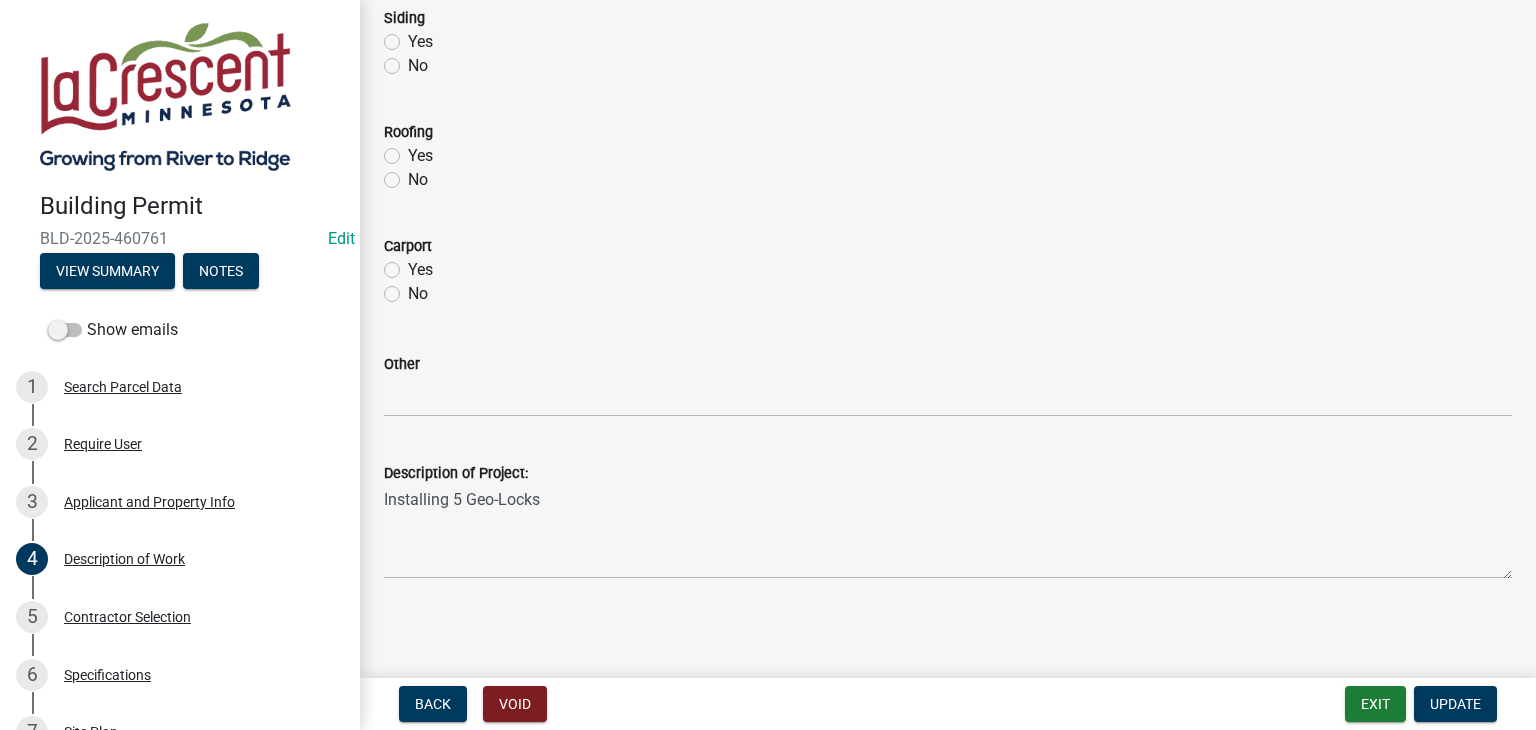 scroll, scrollTop: 1003, scrollLeft: 0, axis: vertical 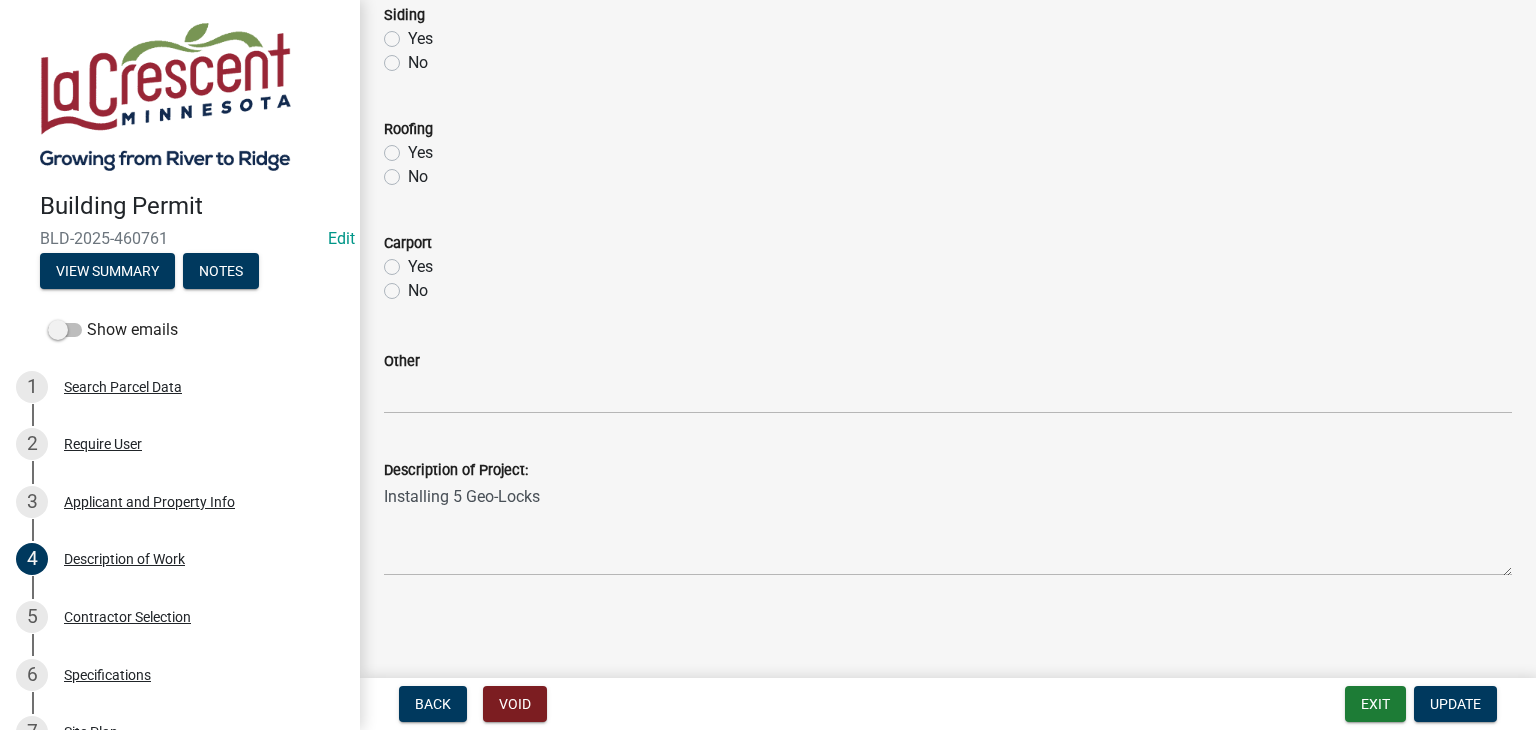 click on "Description of Project: Installing 5 Geo-Locks" 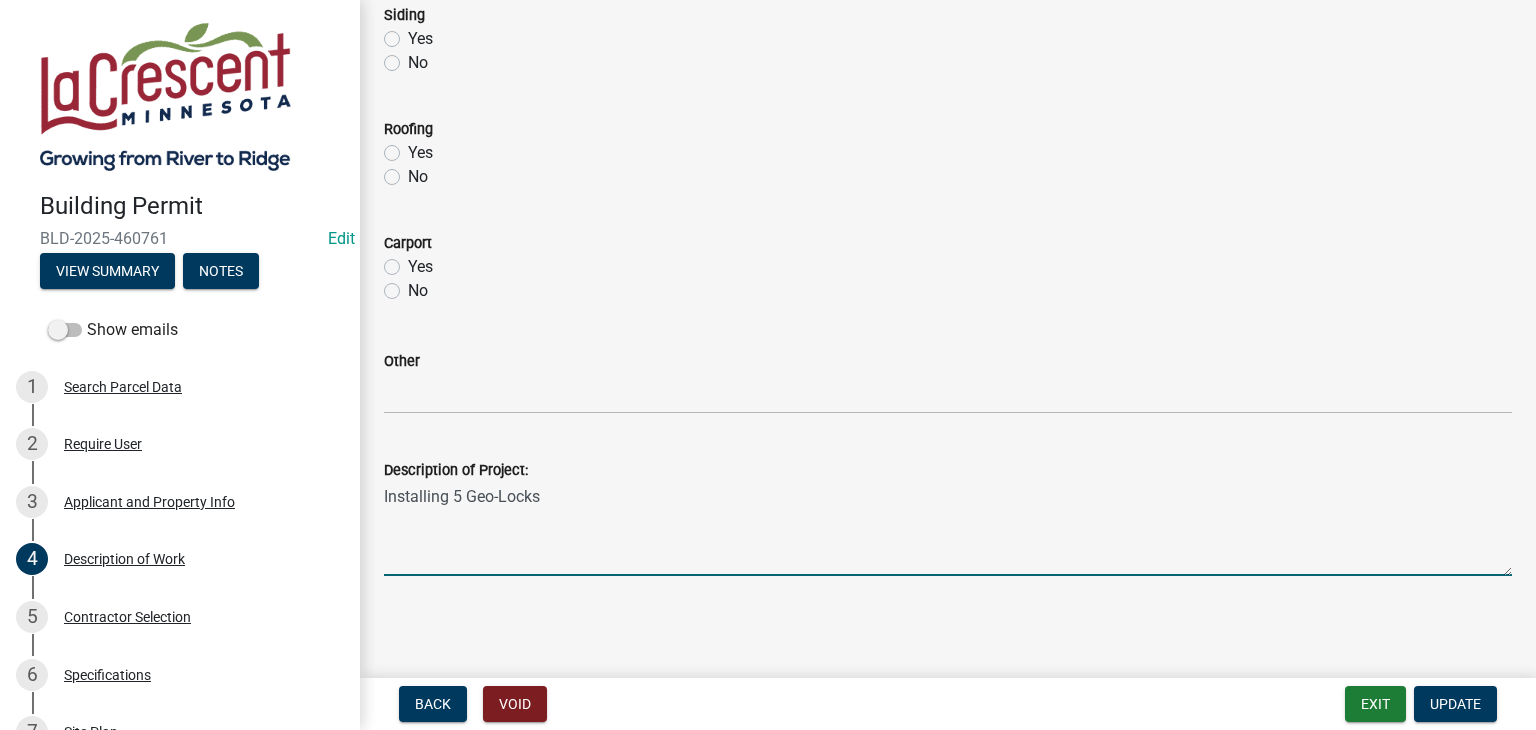 drag, startPoint x: 540, startPoint y: 495, endPoint x: 452, endPoint y: 489, distance: 88.20431 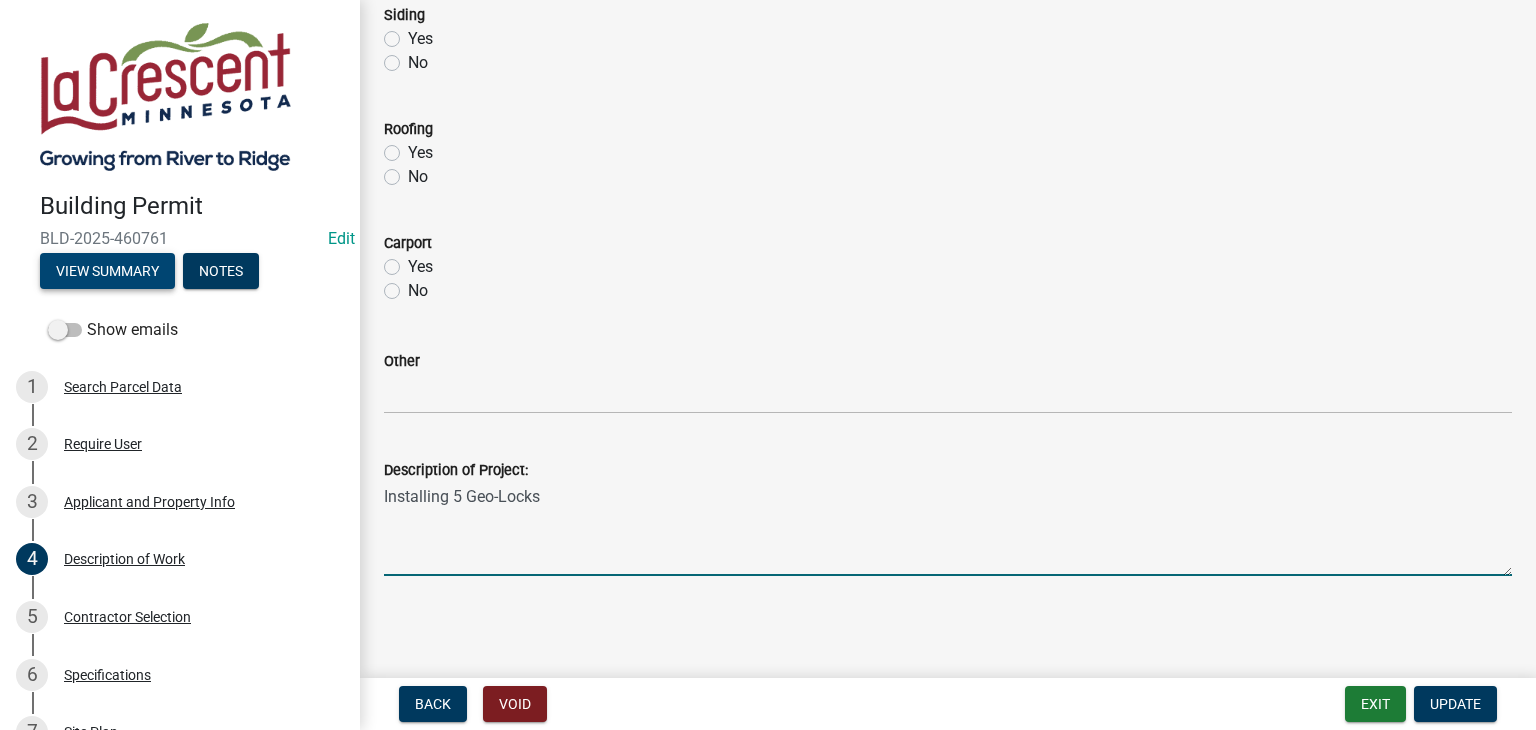 click on "View Summary" at bounding box center [107, 271] 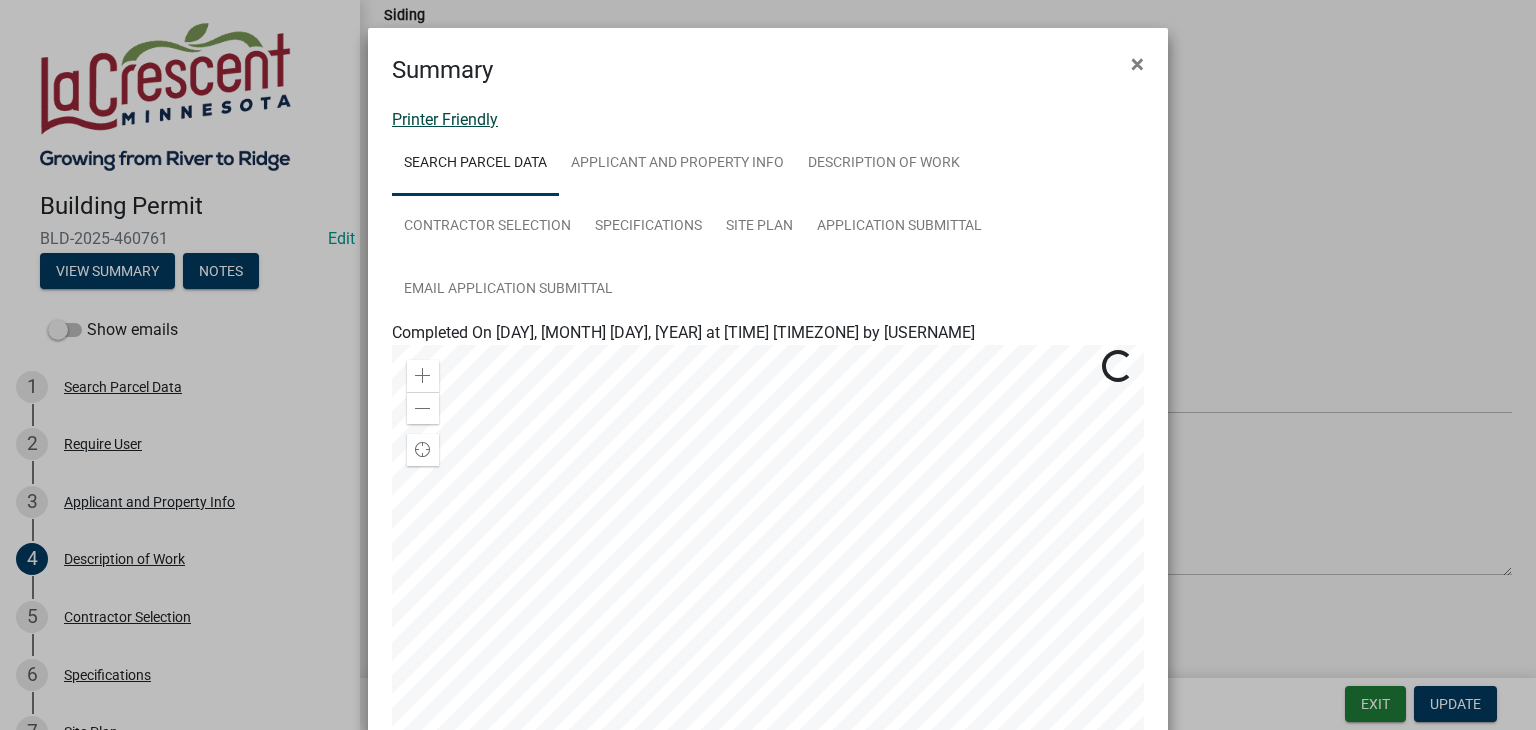 click on "Printer Friendly" 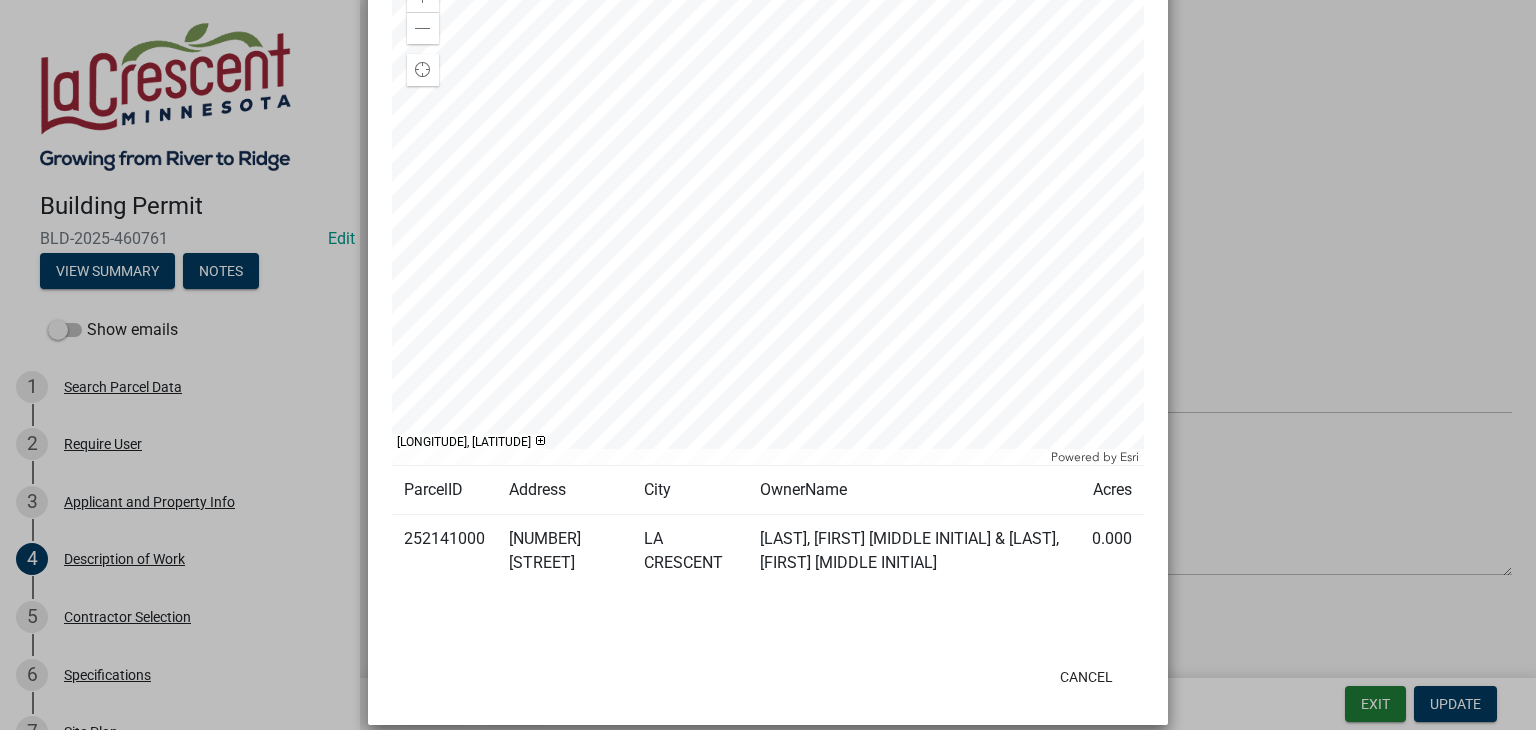 scroll, scrollTop: 0, scrollLeft: 0, axis: both 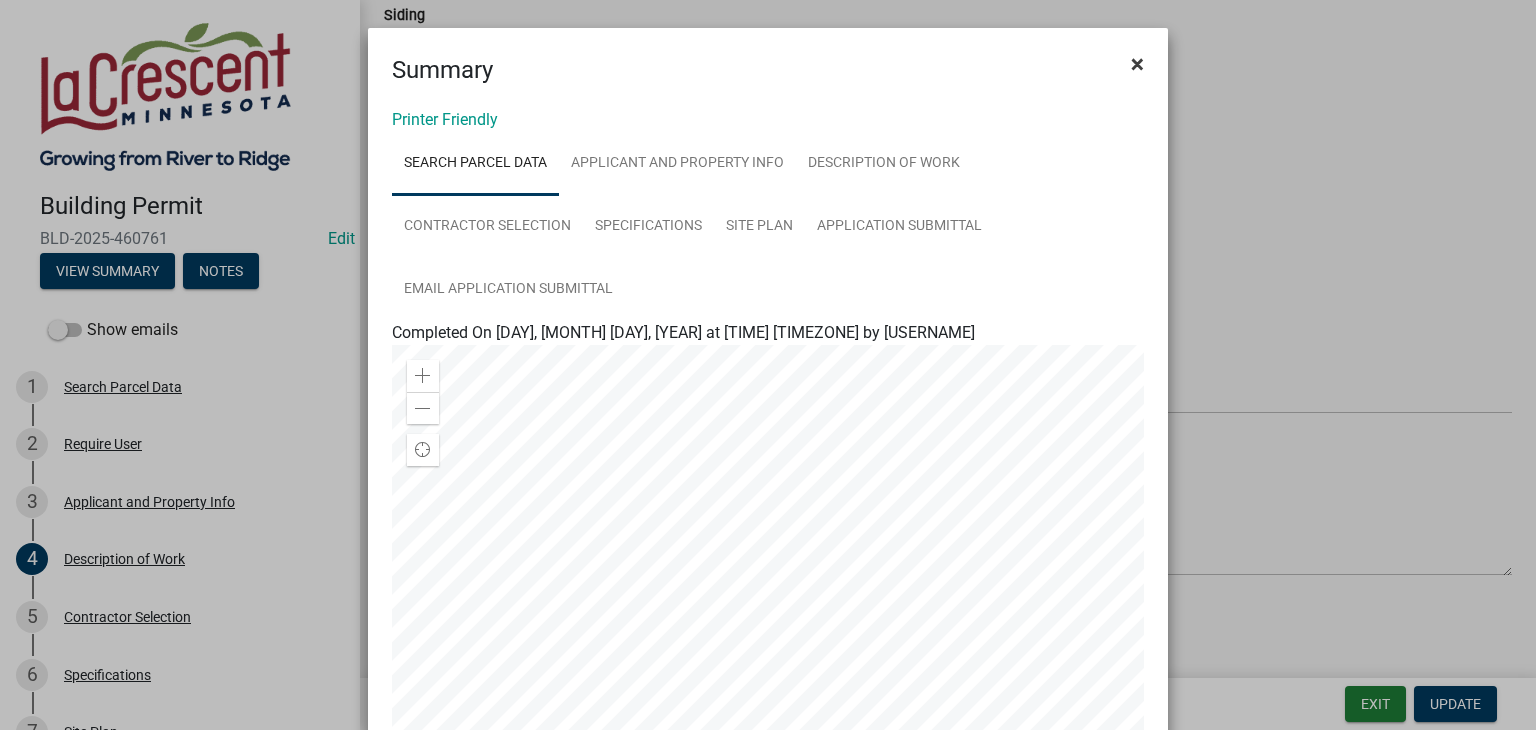 click on "×" 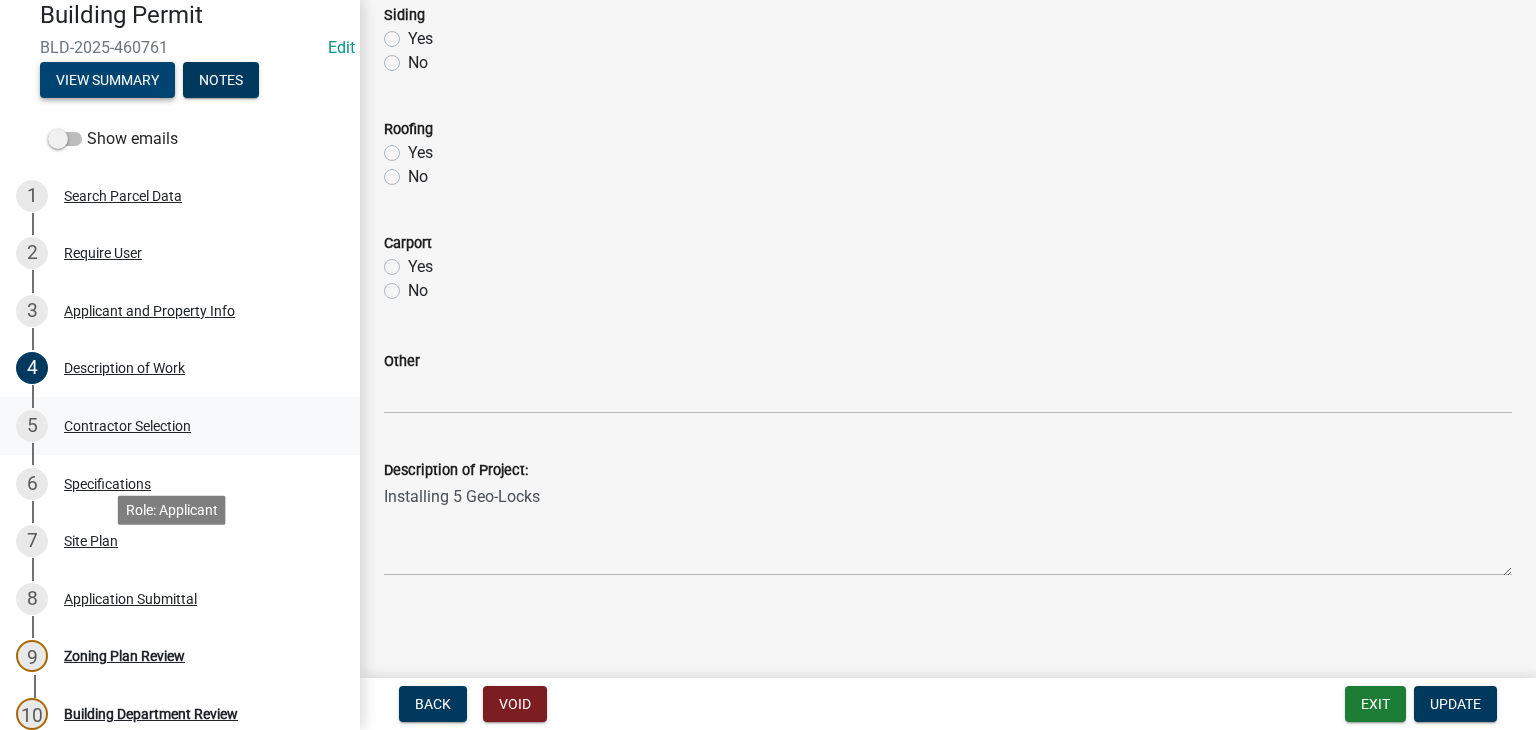 scroll, scrollTop: 200, scrollLeft: 0, axis: vertical 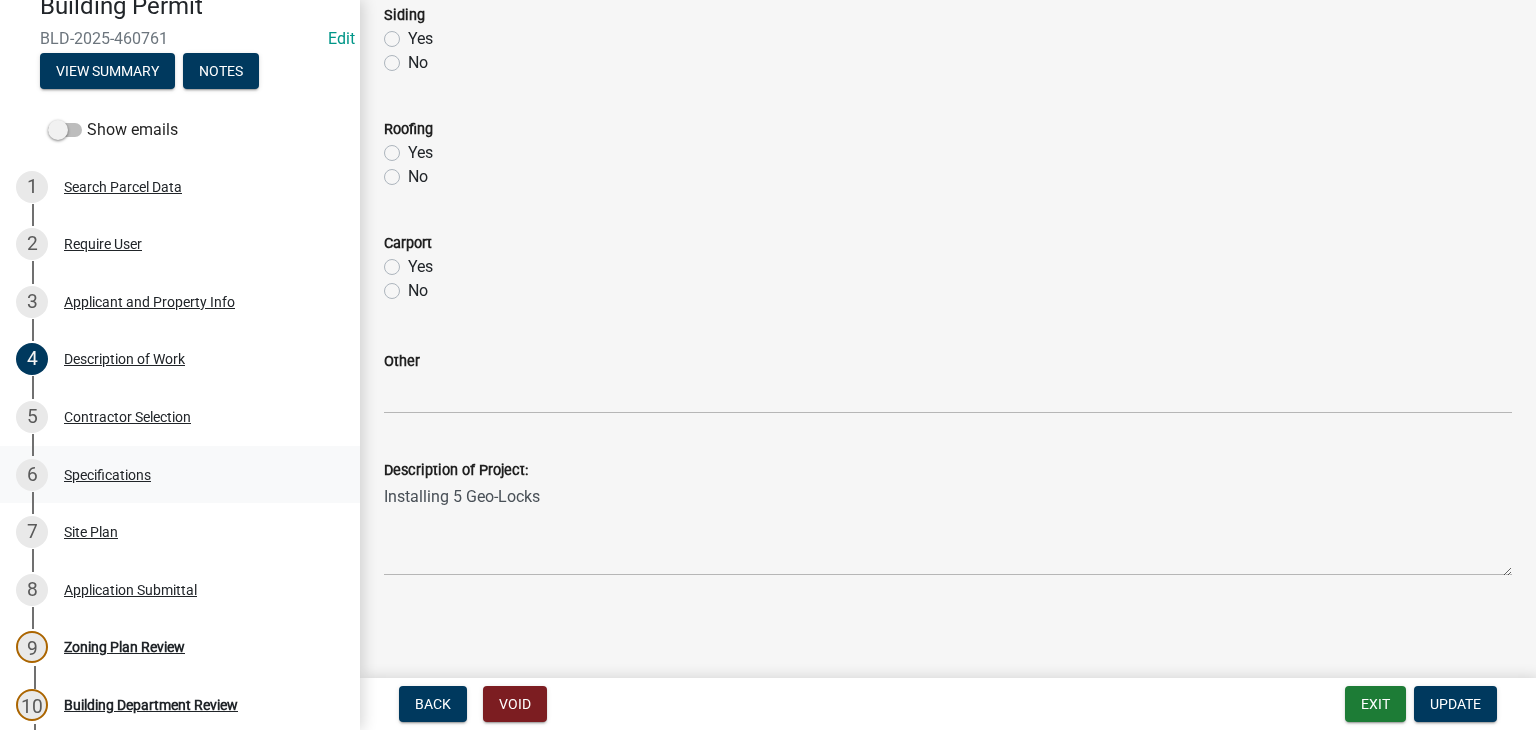 click on "Specifications" at bounding box center (107, 475) 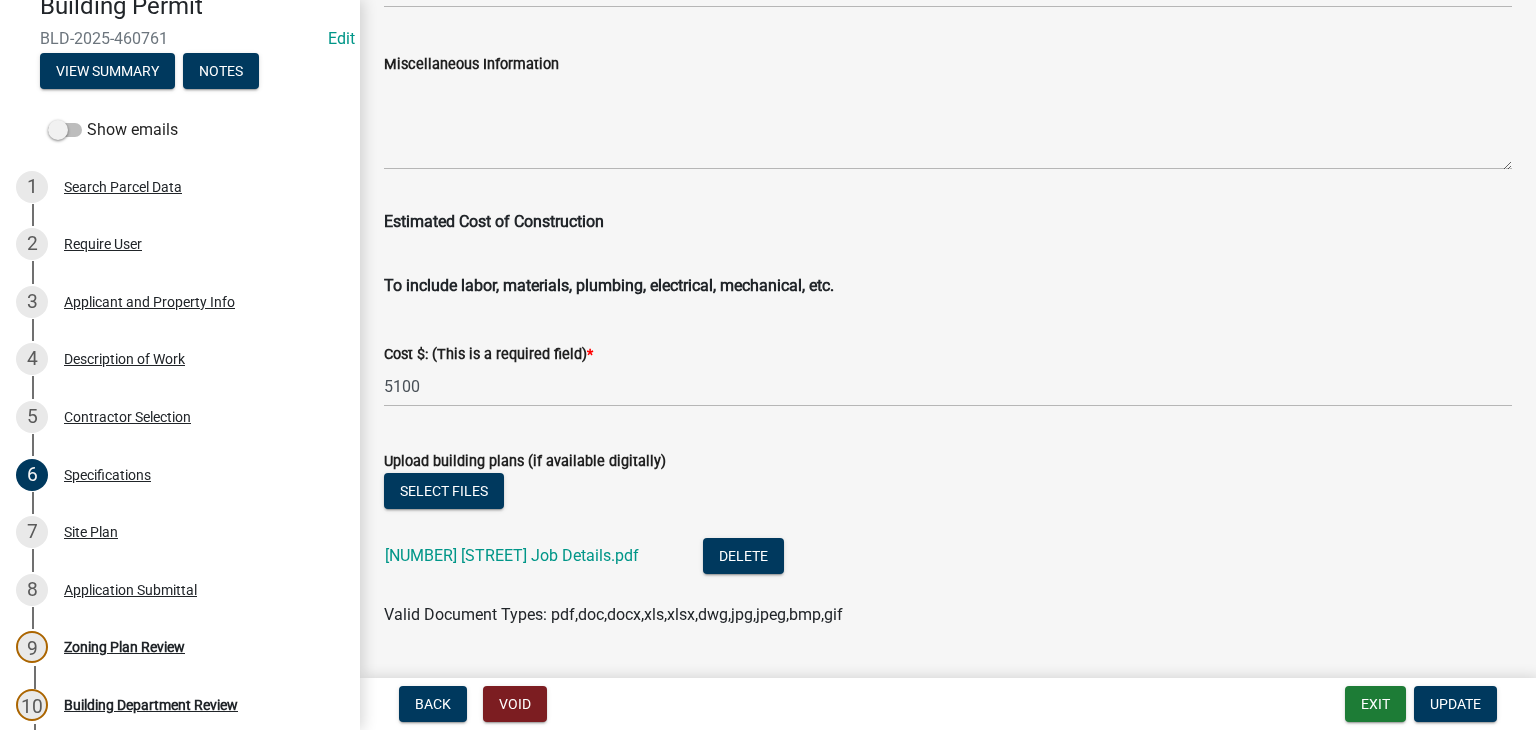 scroll, scrollTop: 3499, scrollLeft: 0, axis: vertical 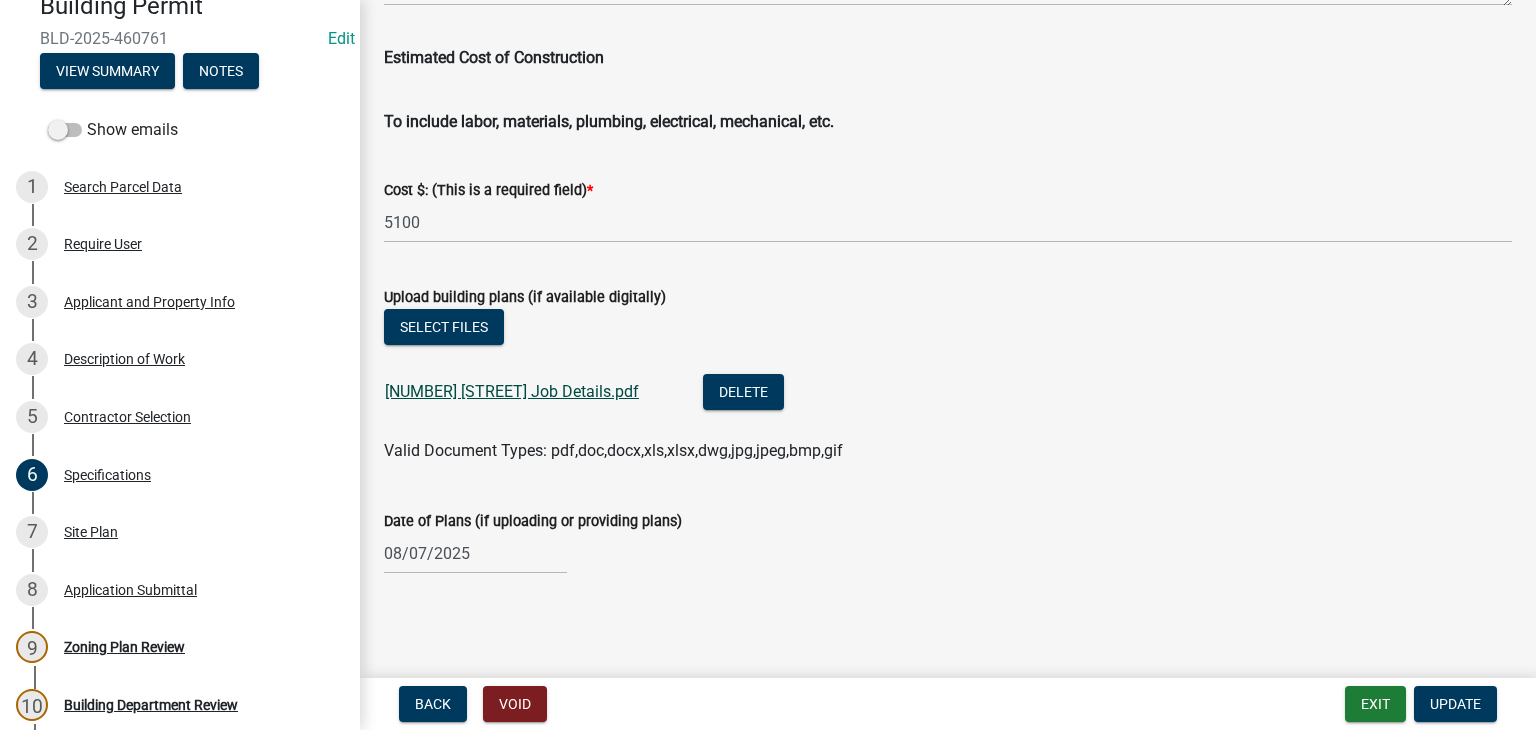 click on "[NUMBER] [STREET] Job Details.pdf" 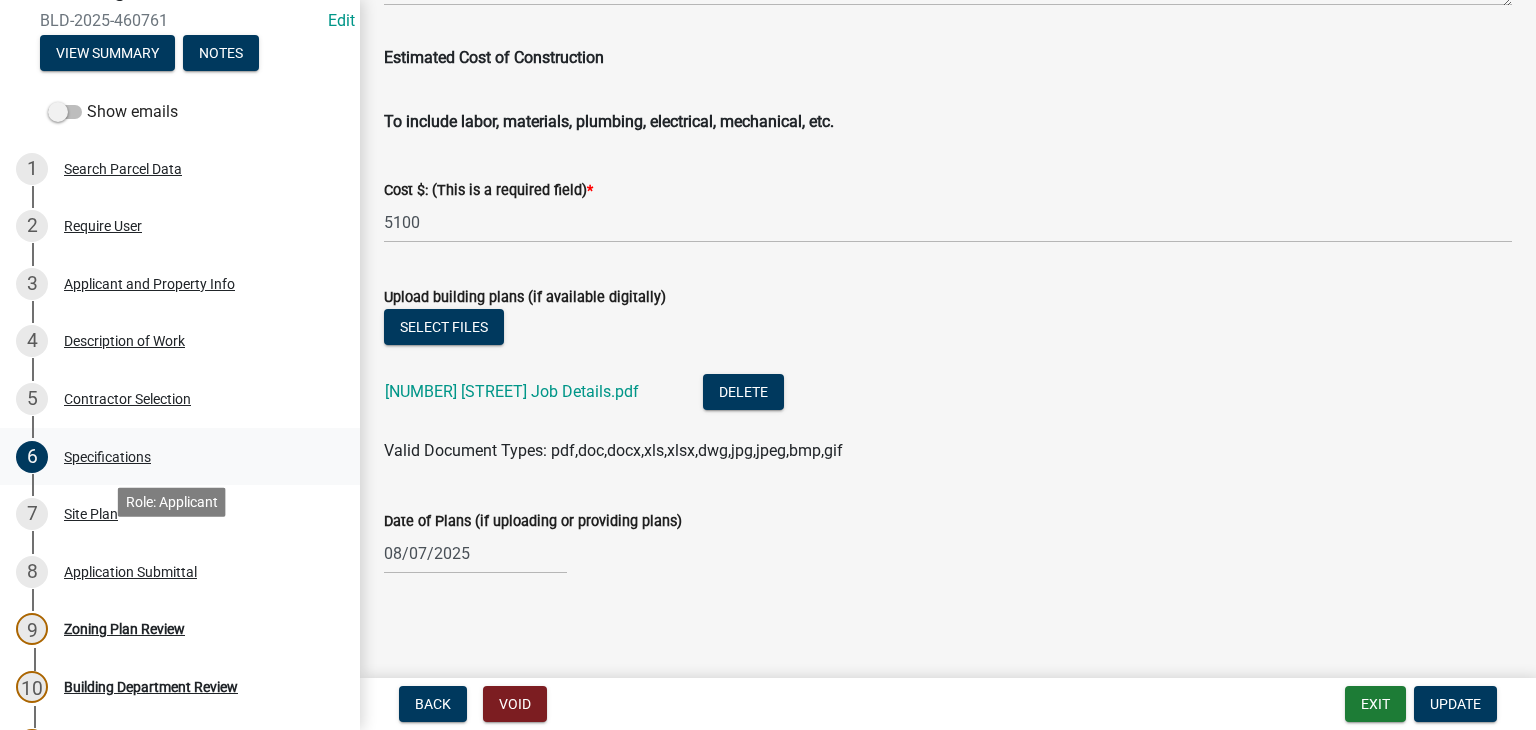 scroll, scrollTop: 60, scrollLeft: 0, axis: vertical 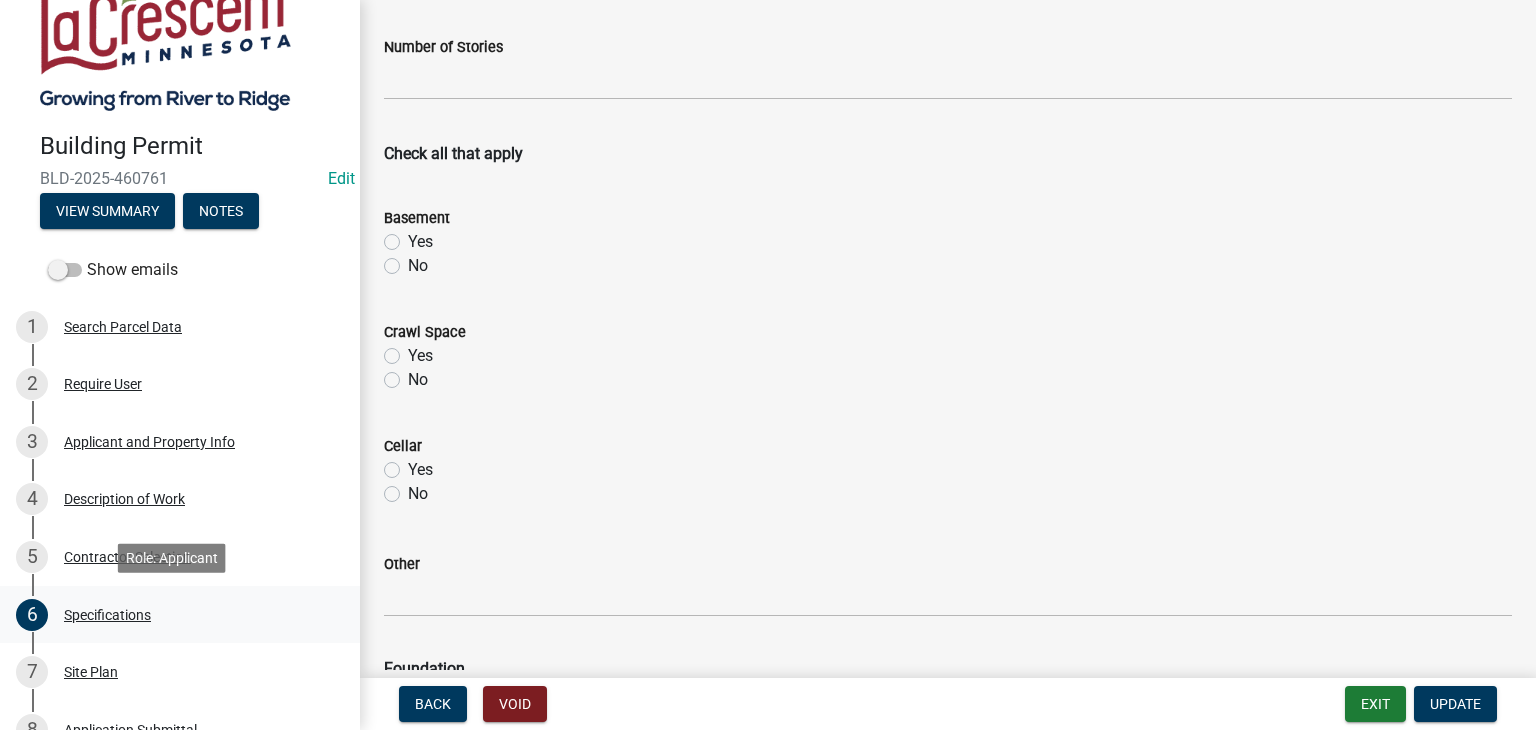 click on "Specifications" at bounding box center (107, 615) 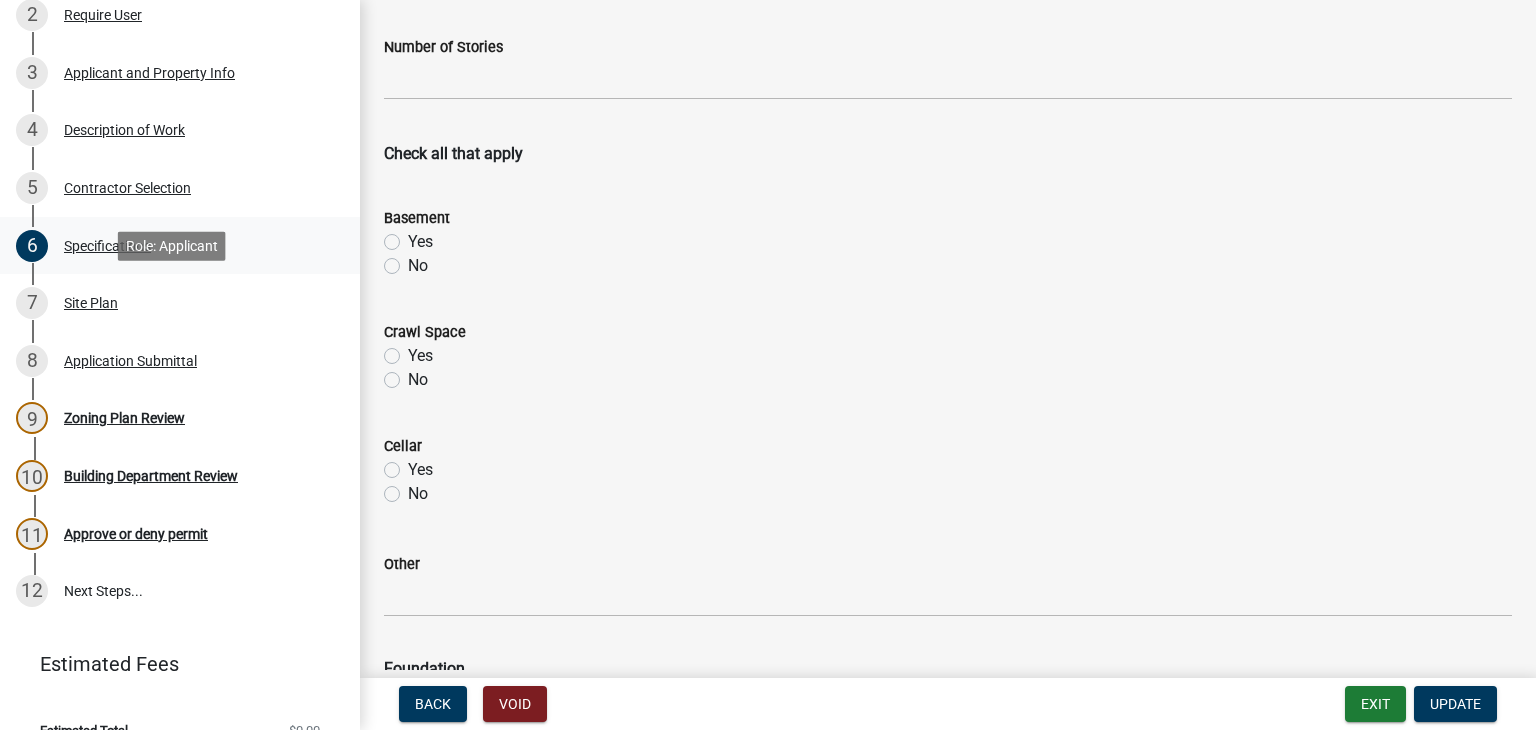 scroll, scrollTop: 460, scrollLeft: 0, axis: vertical 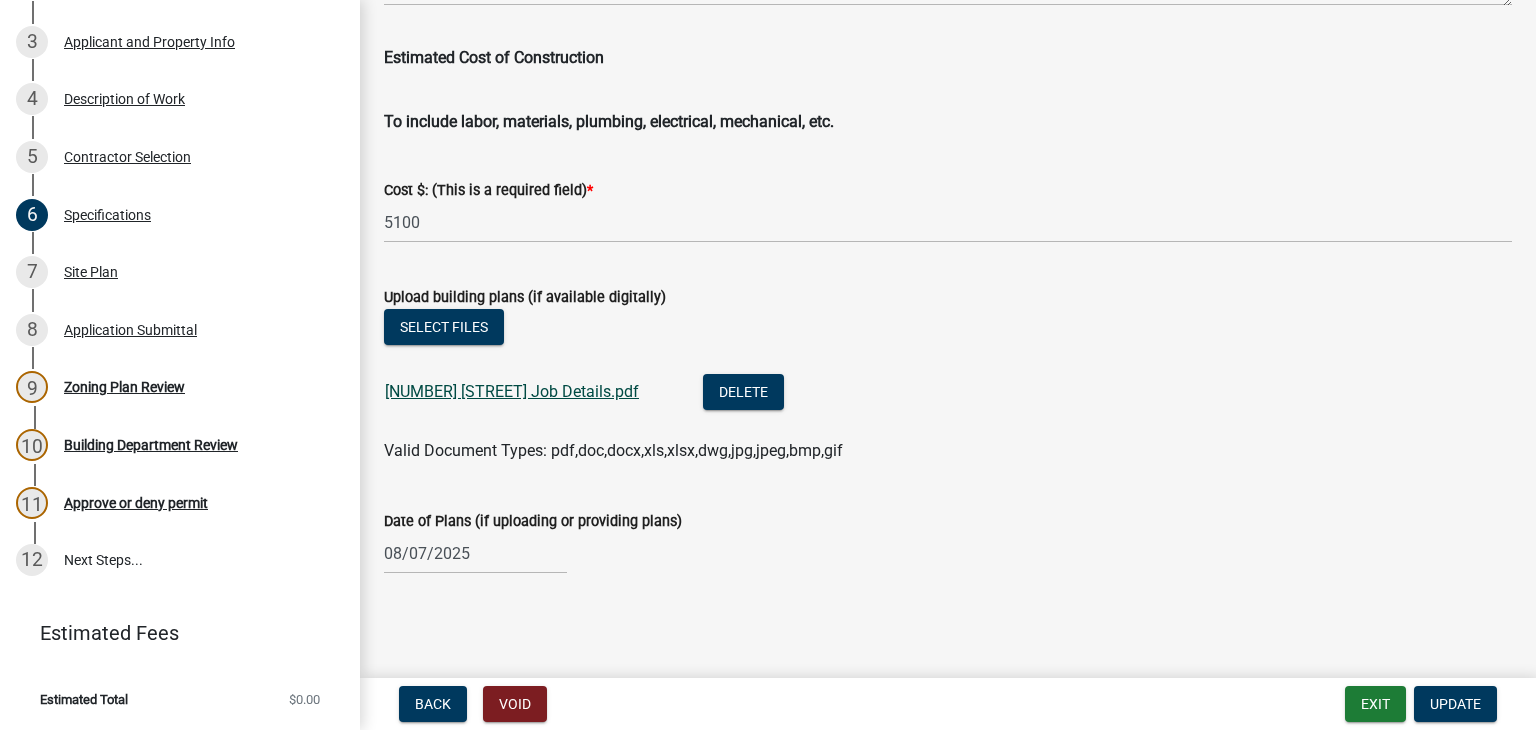 click on "[NUMBER] [STREET] Job Details.pdf" 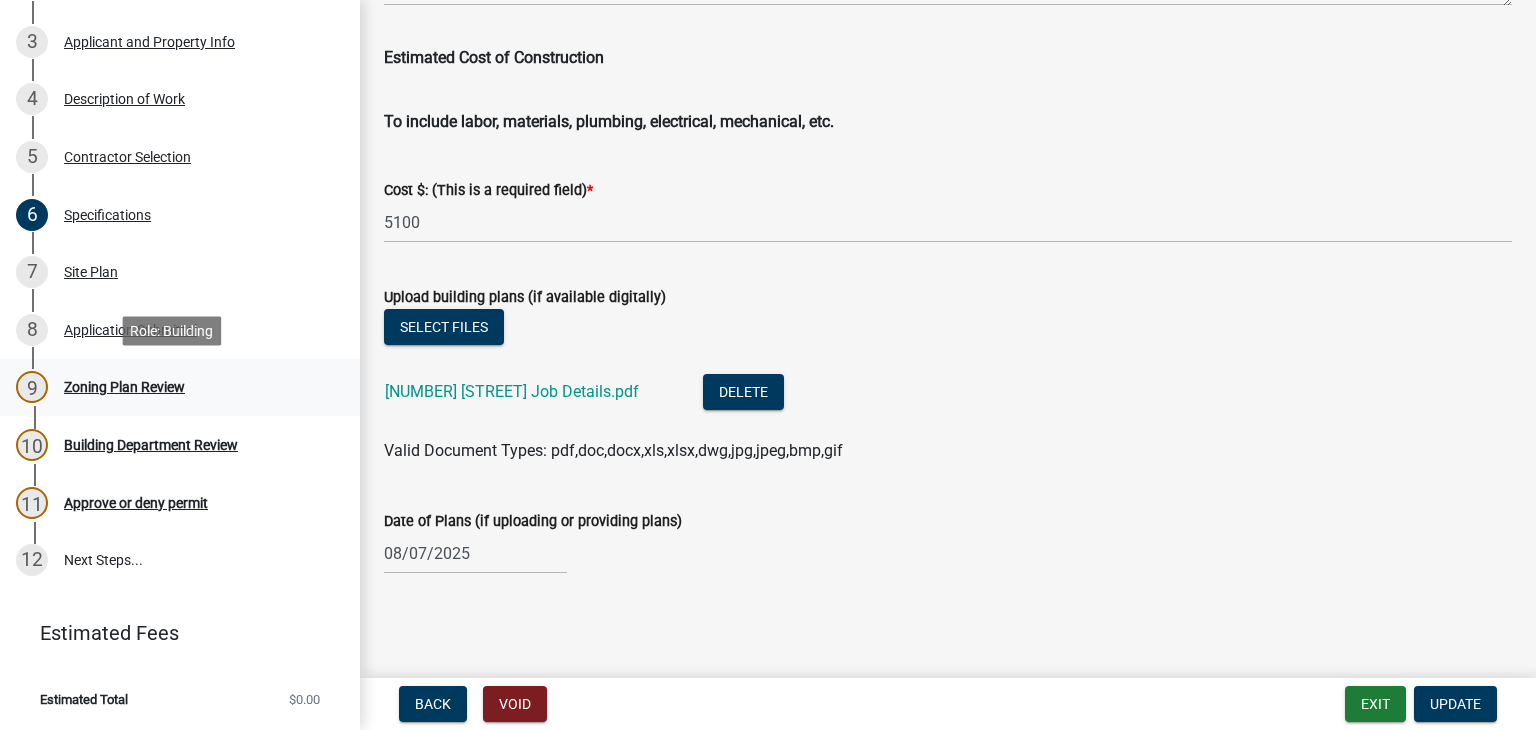 click on "Zoning Plan Review" at bounding box center (124, 387) 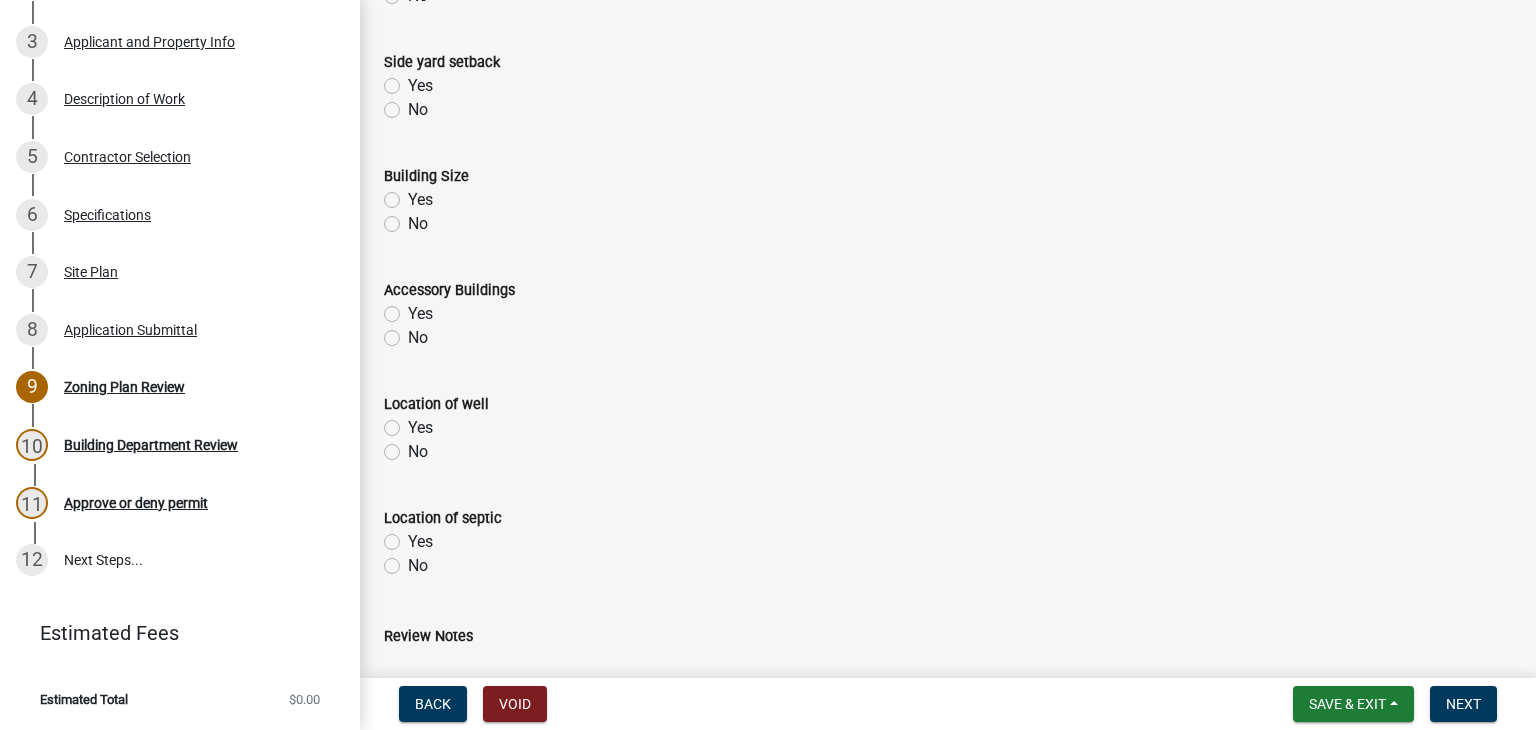 scroll, scrollTop: 912, scrollLeft: 0, axis: vertical 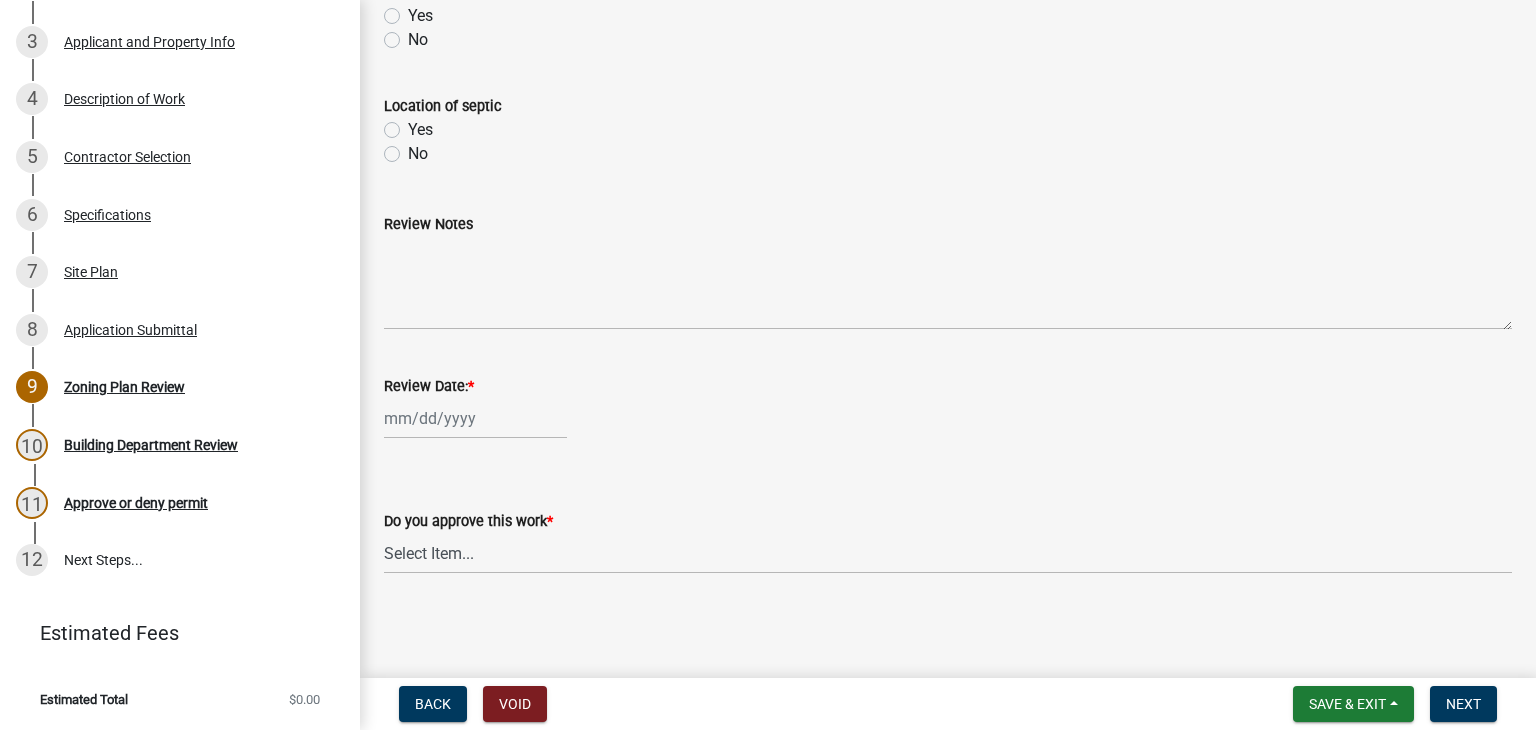 click 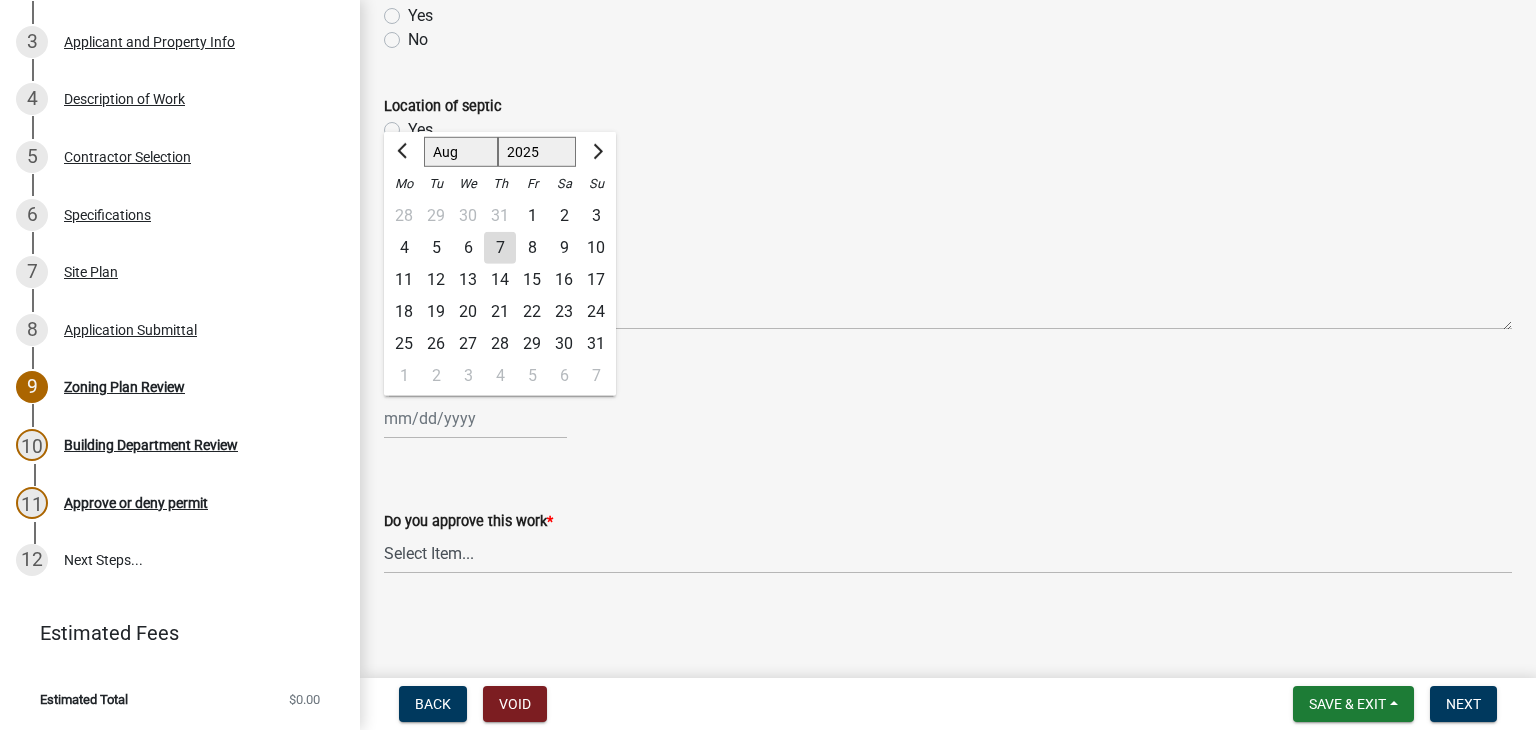 click on "7" 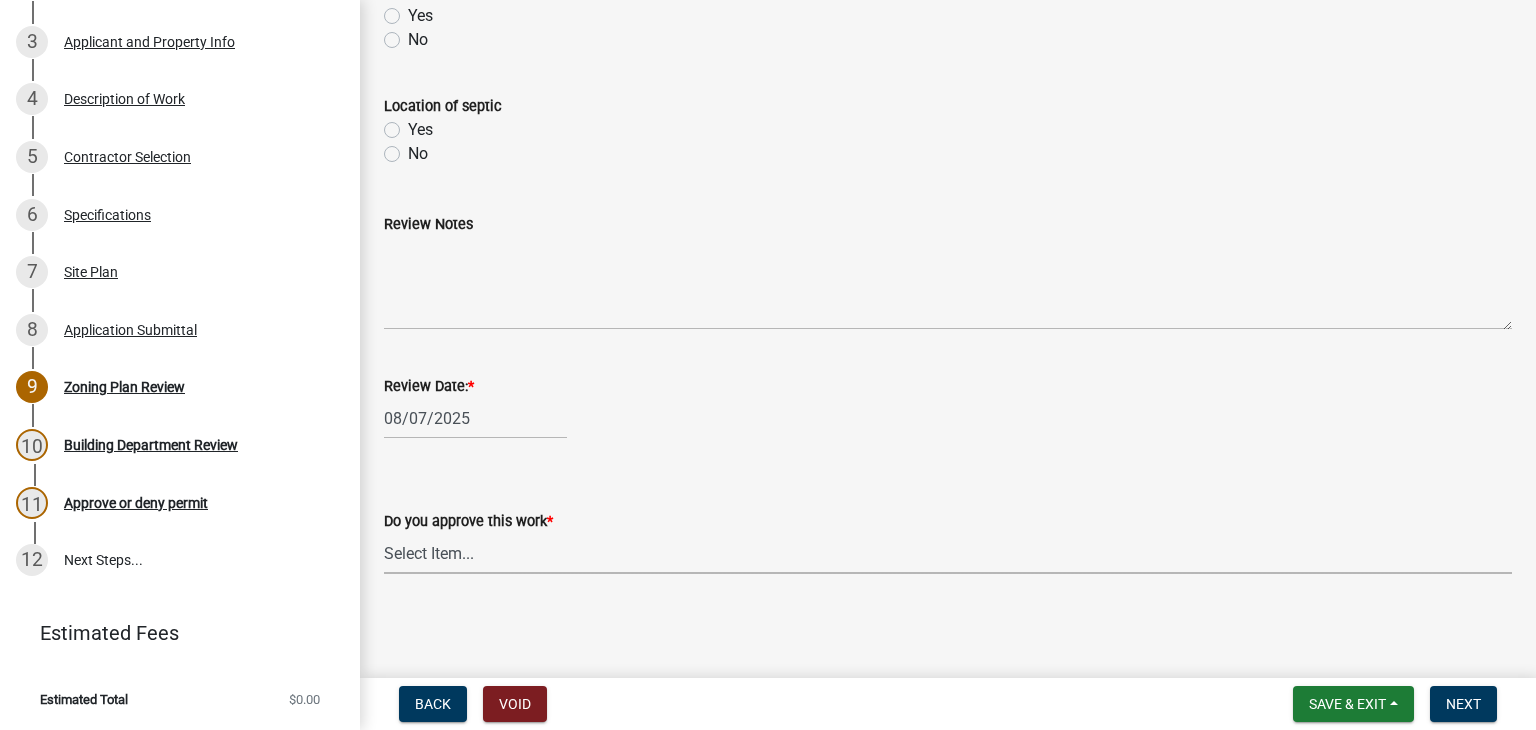 click on "Select Item...   Yes   No" at bounding box center [948, 553] 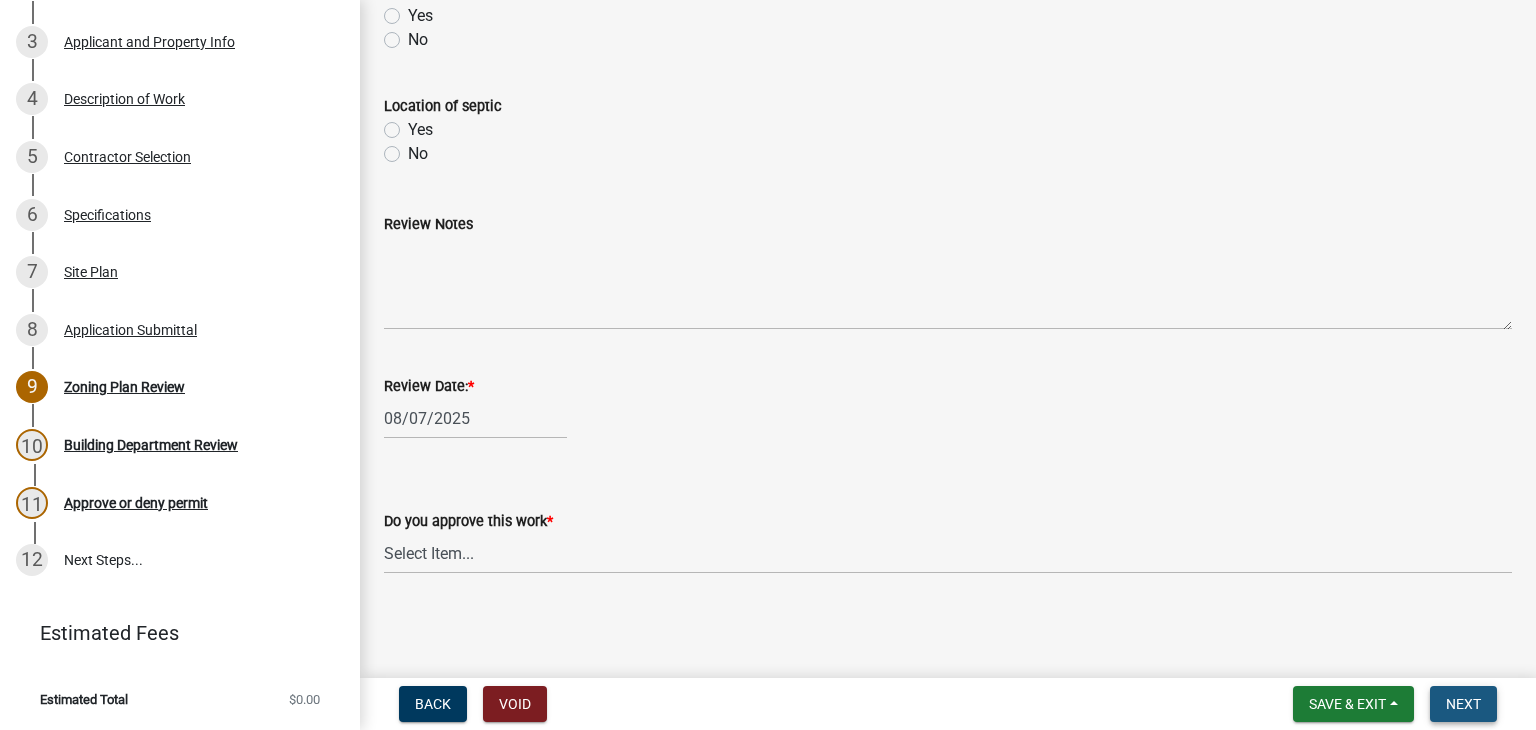 click on "Next" at bounding box center [1463, 704] 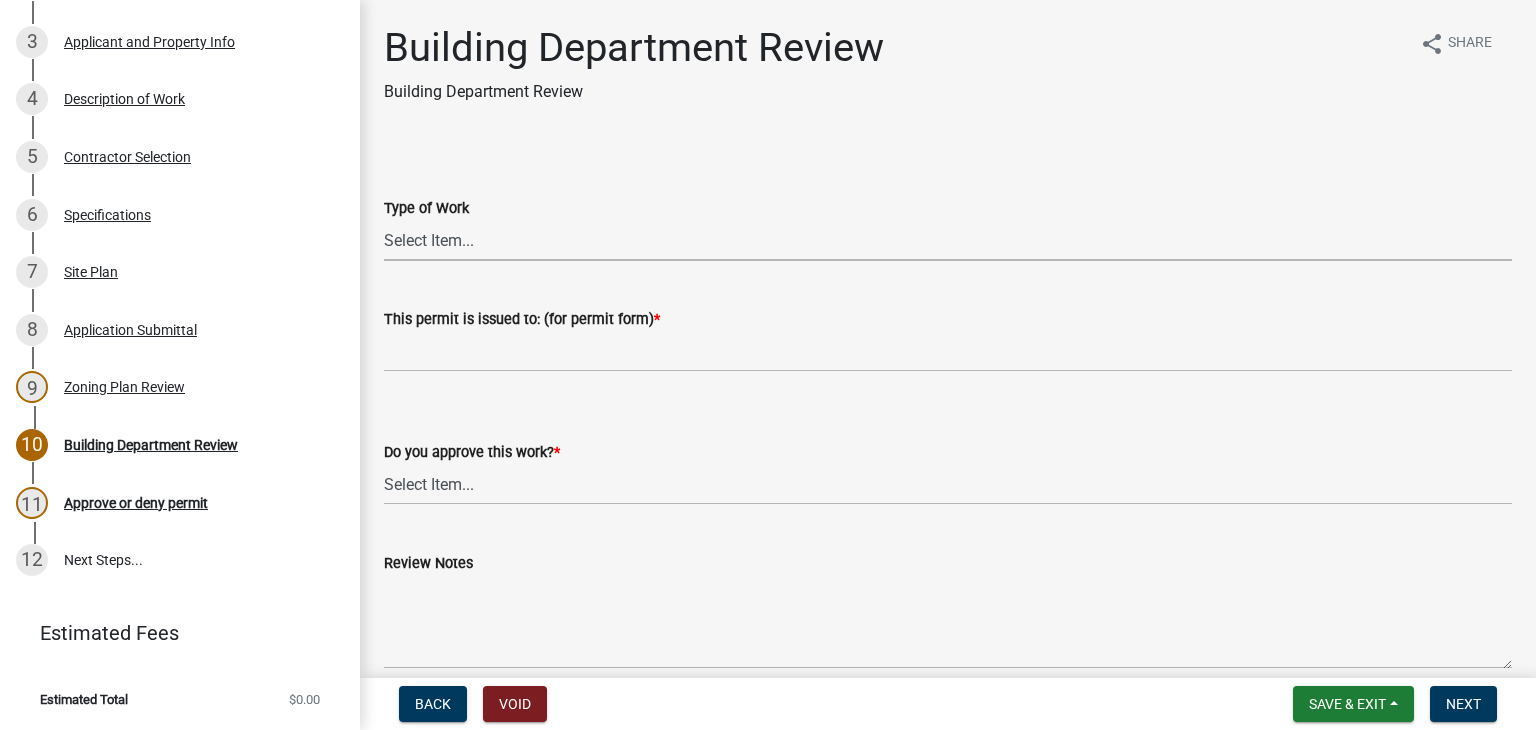 click on "Select Item...   Roofing   Siding   Deck   Other" at bounding box center (948, 240) 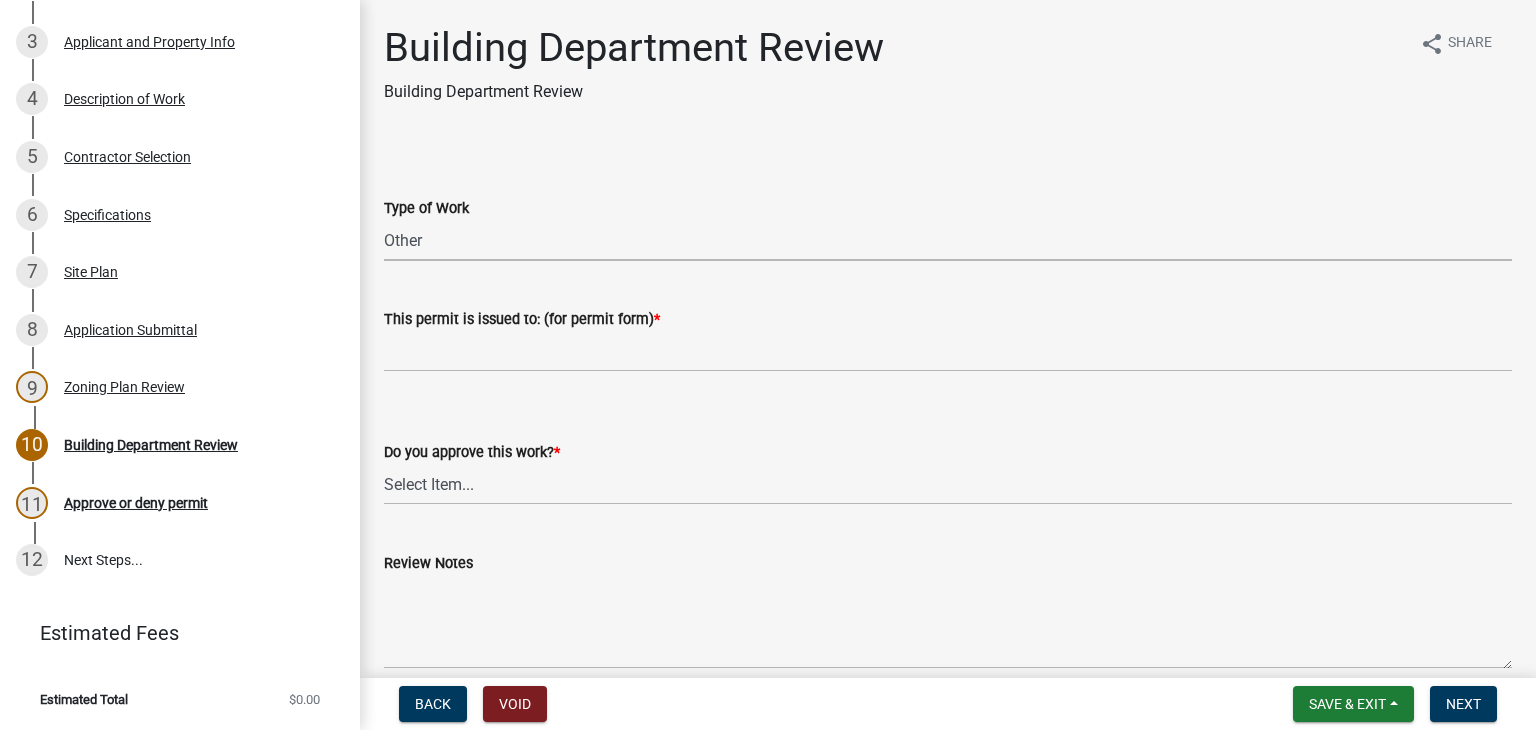 click on "Select Item...   Roofing   Siding   Deck   Other" at bounding box center (948, 240) 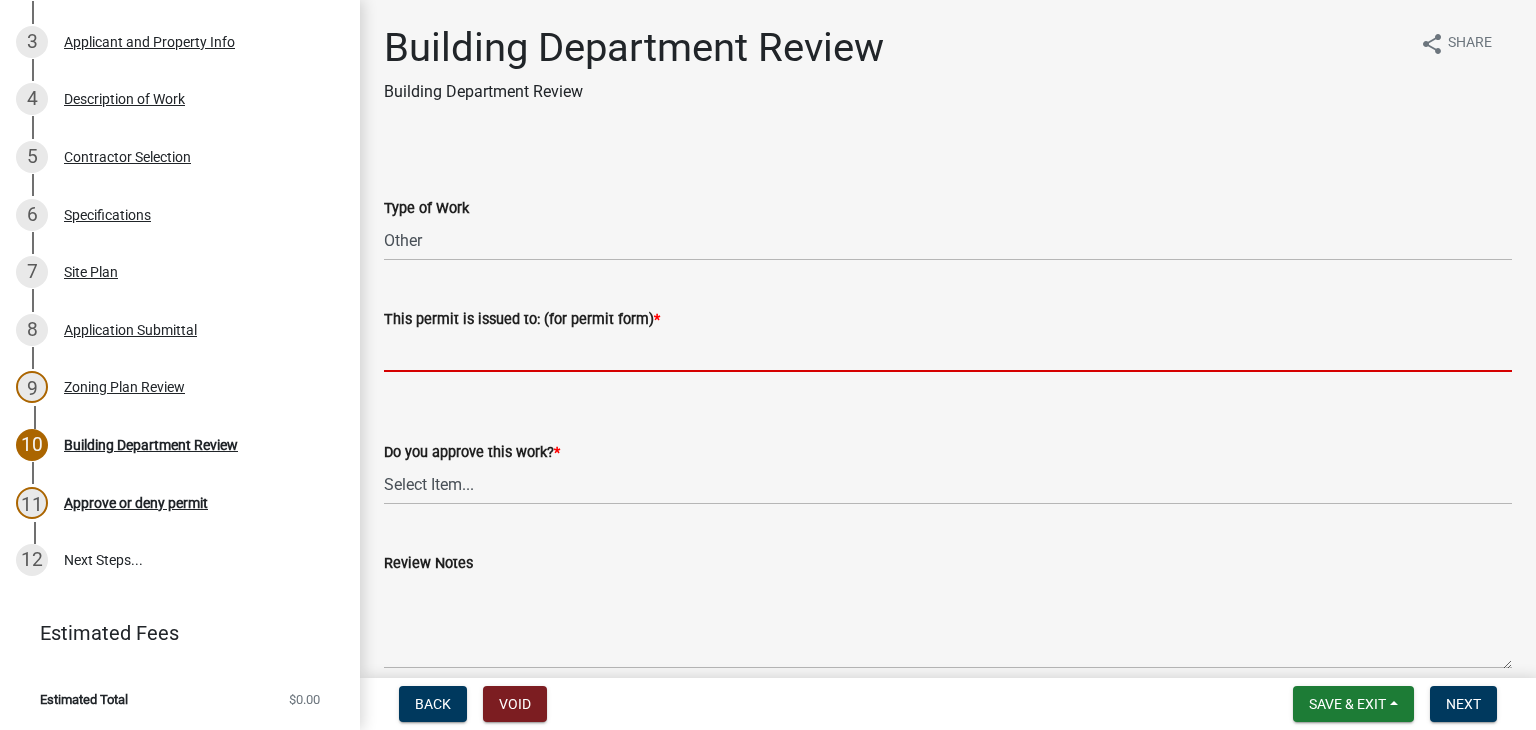 click on "This permit is issued to: (for permit form)  *" at bounding box center [948, 351] 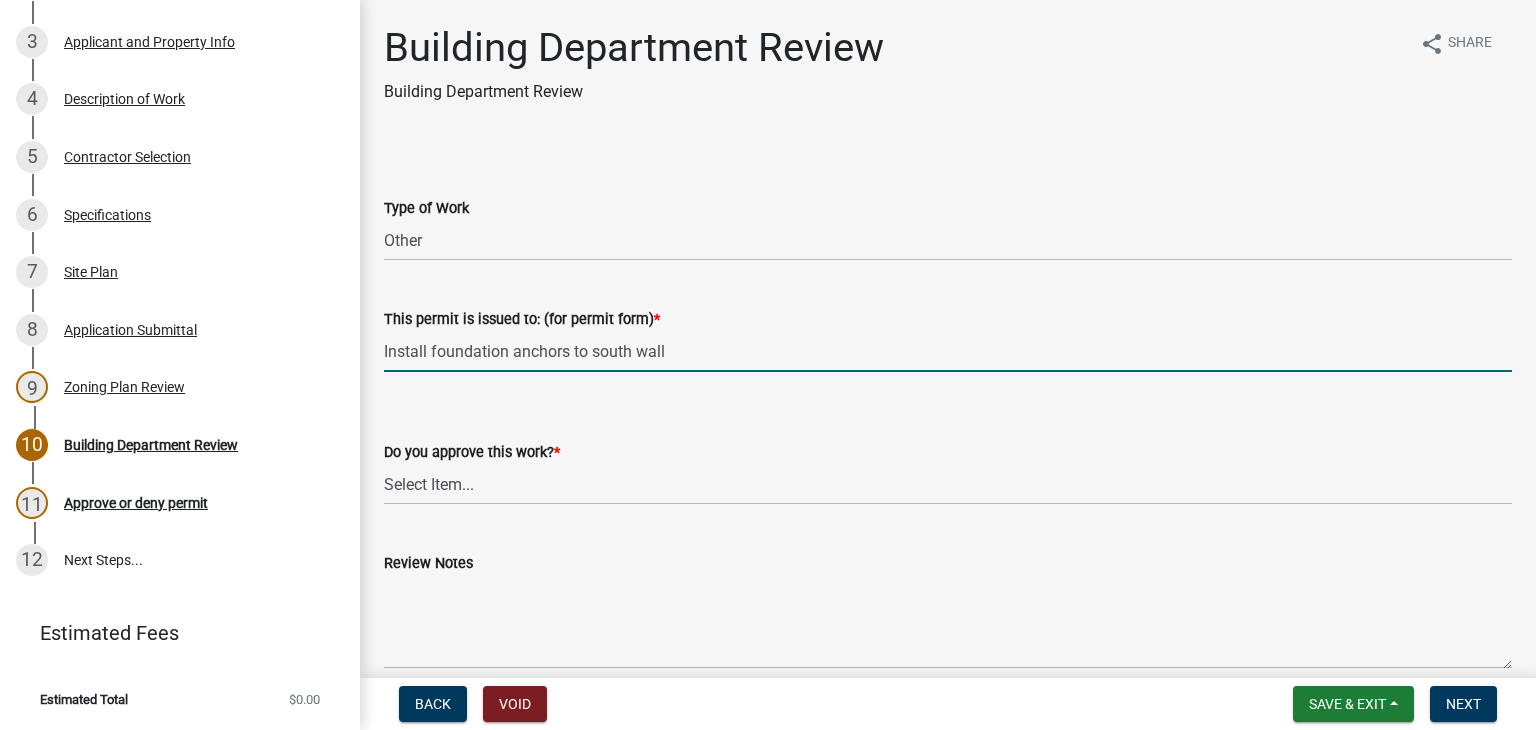 click on "Install foundation anchors to south wall" at bounding box center (948, 351) 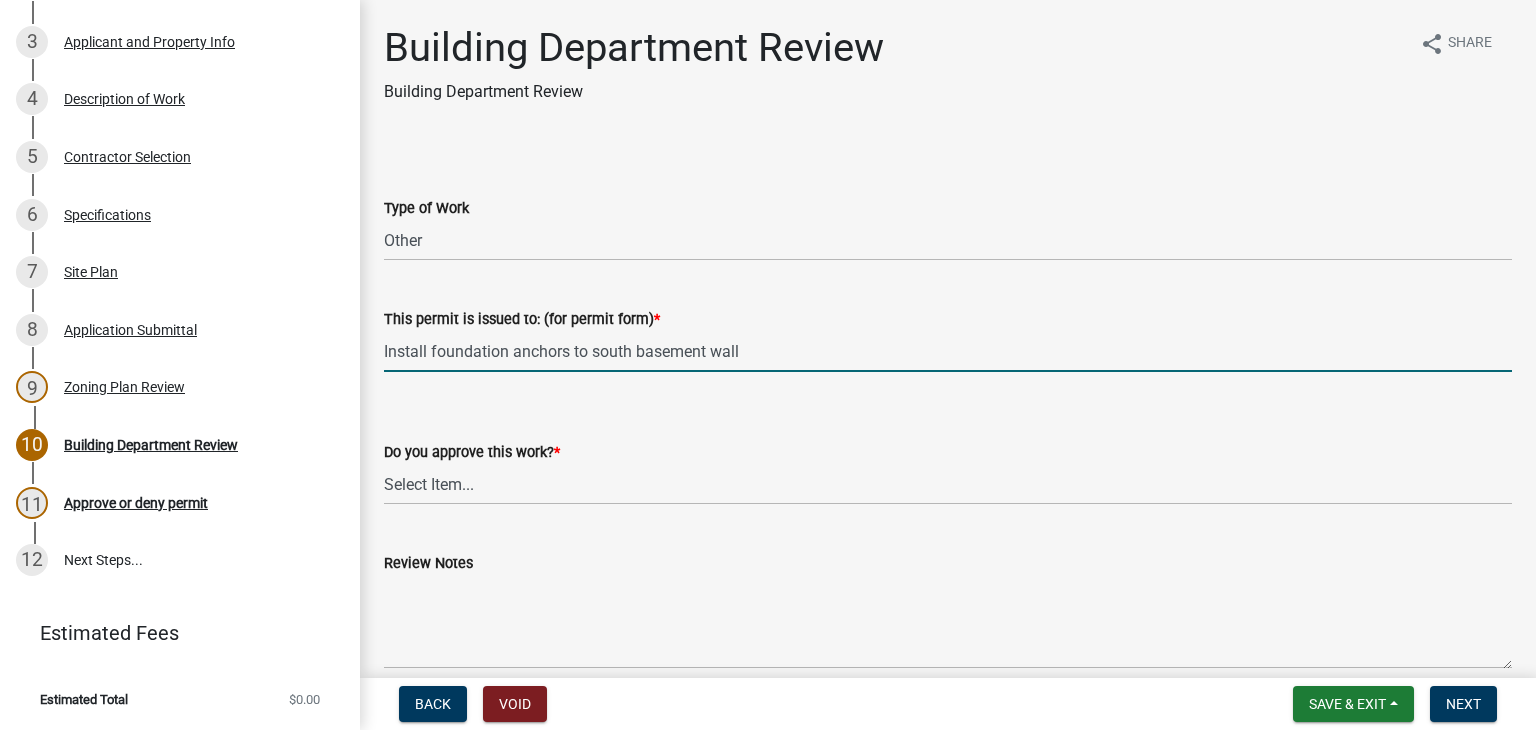 type on "Install foundation anchors to south basement wall" 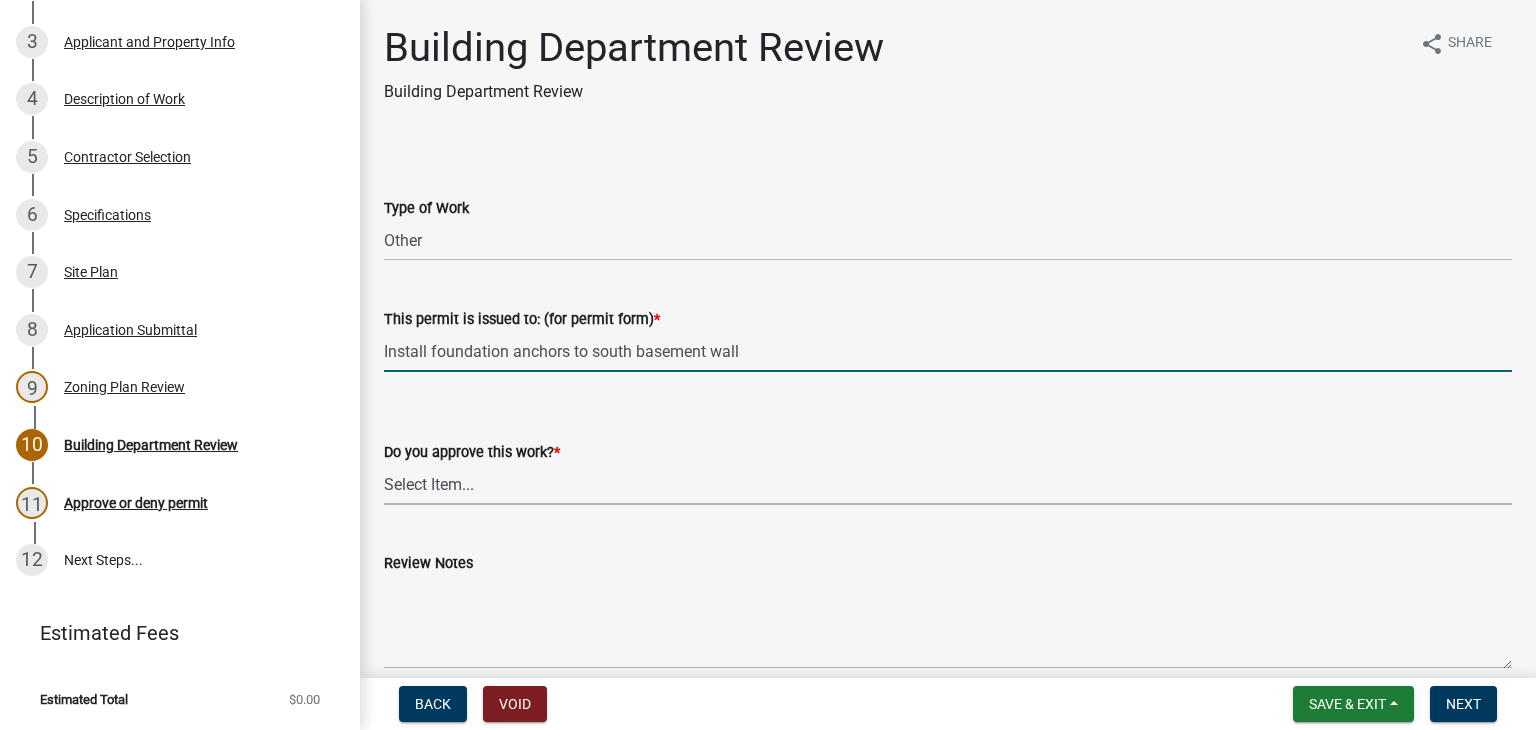 click on "Select Item...   Yes   No" at bounding box center (948, 484) 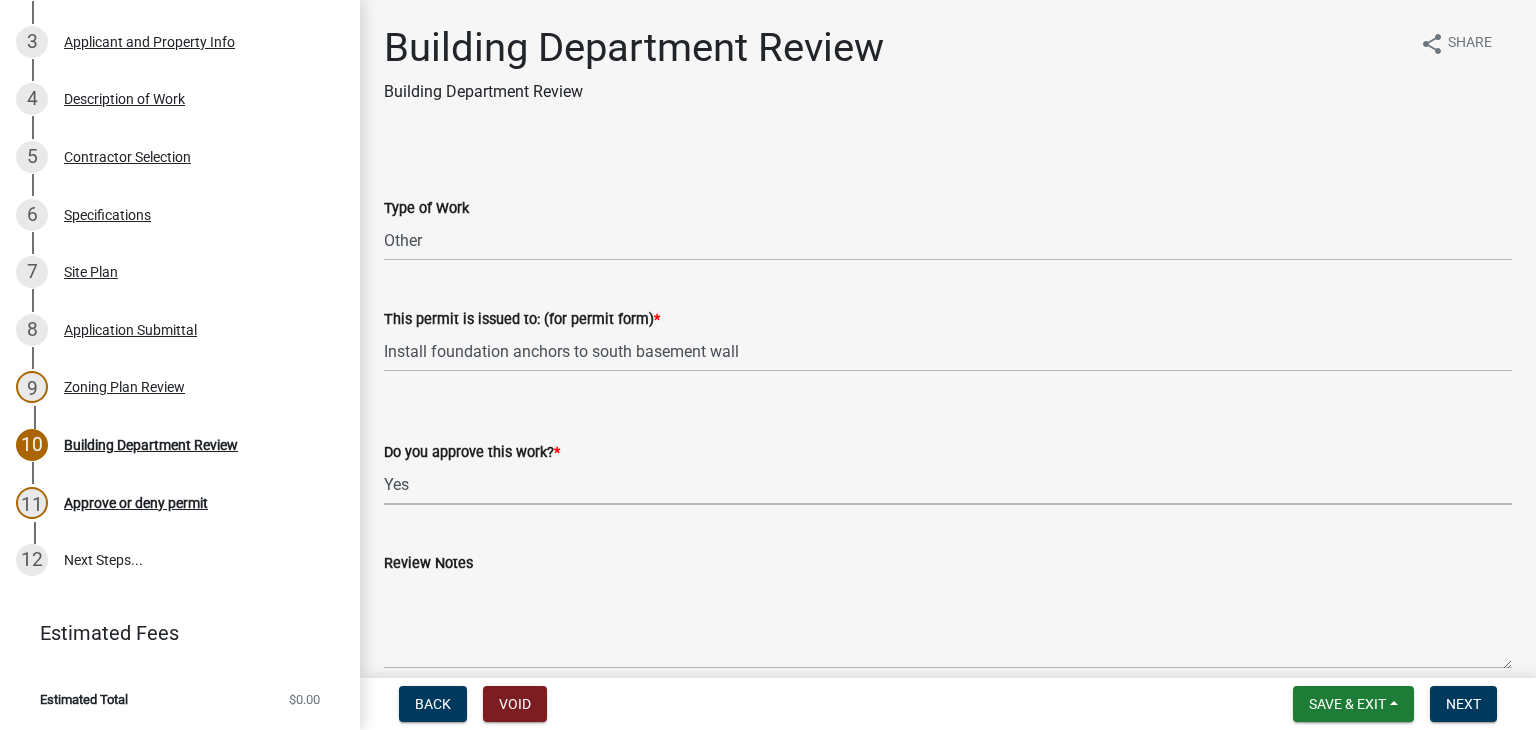 click on "Select Item...   Yes   No" at bounding box center [948, 484] 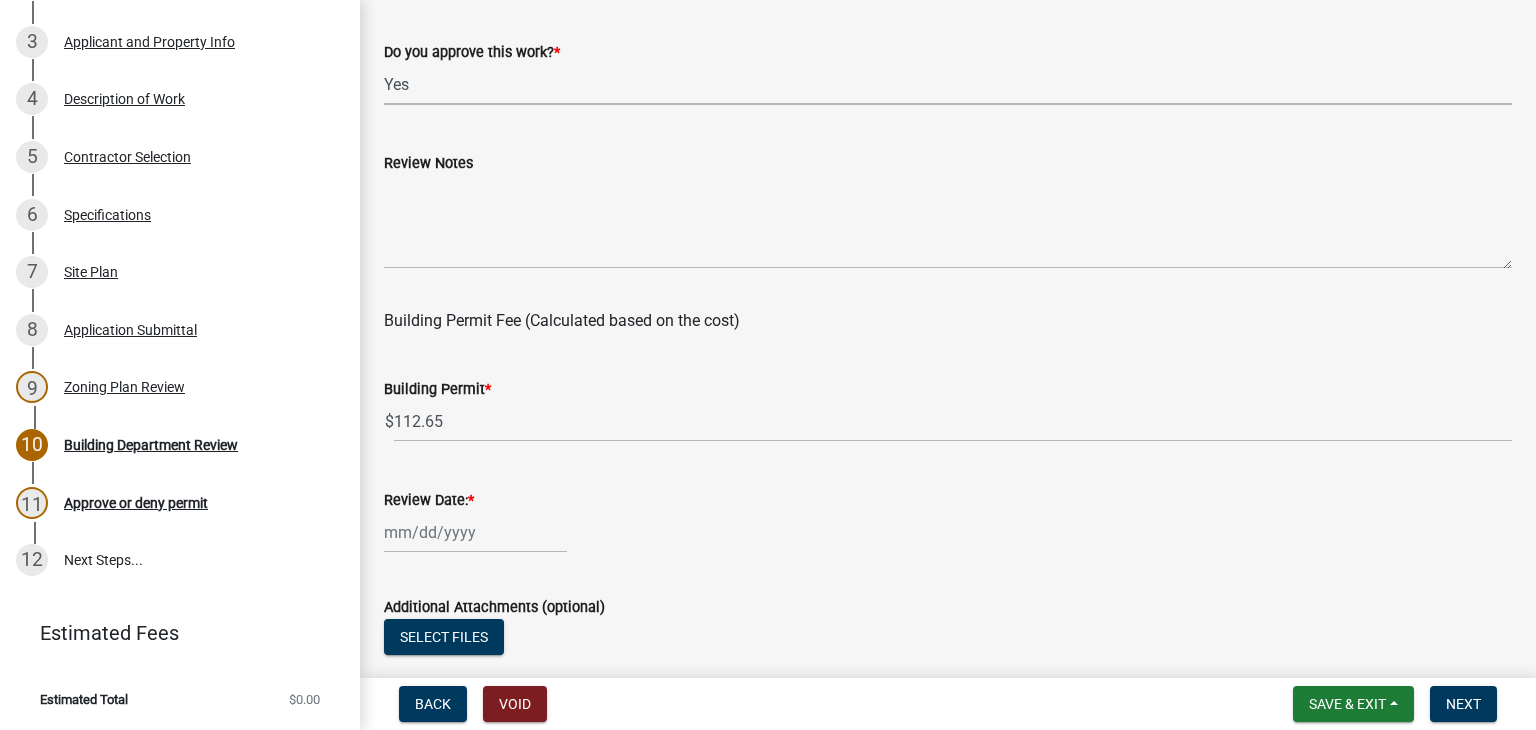 scroll, scrollTop: 526, scrollLeft: 0, axis: vertical 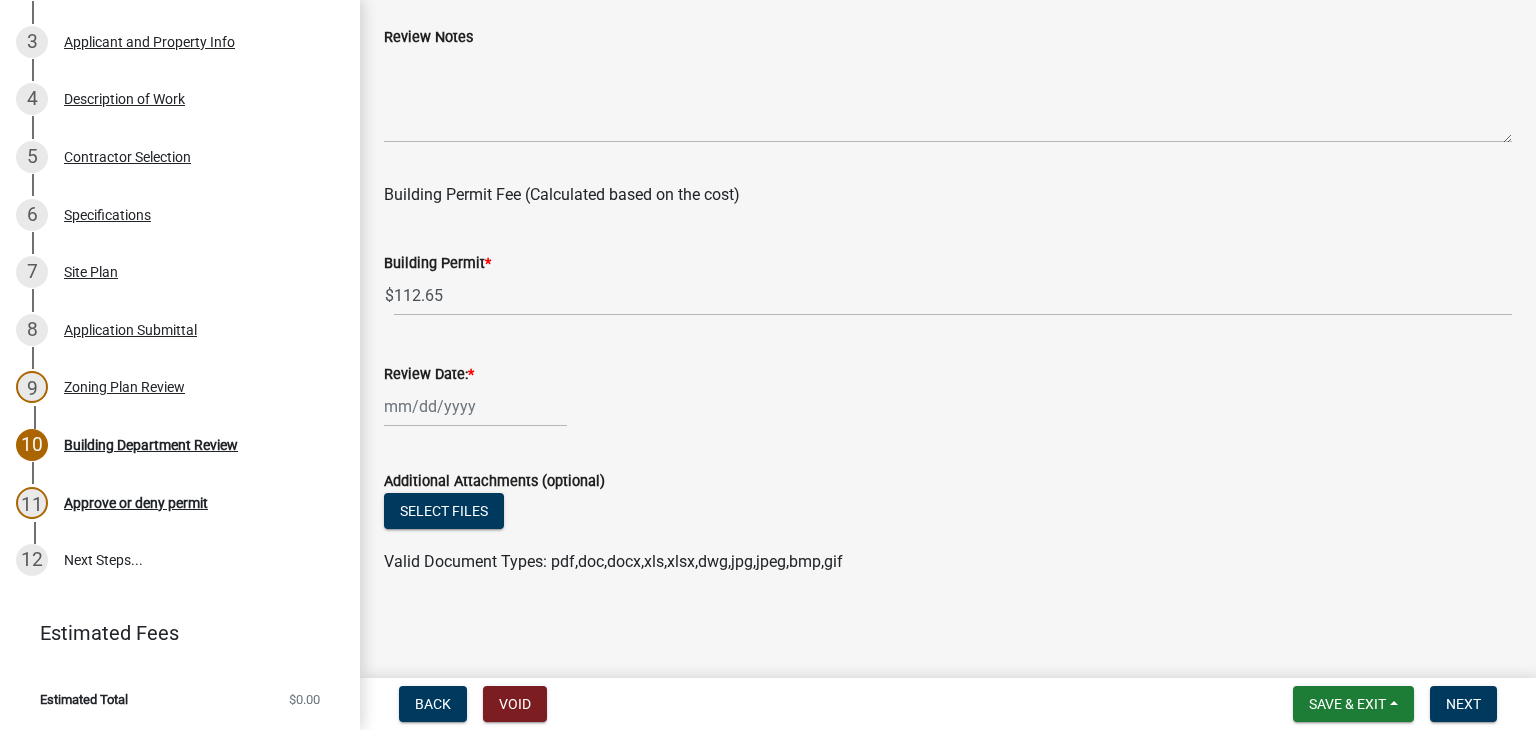 click 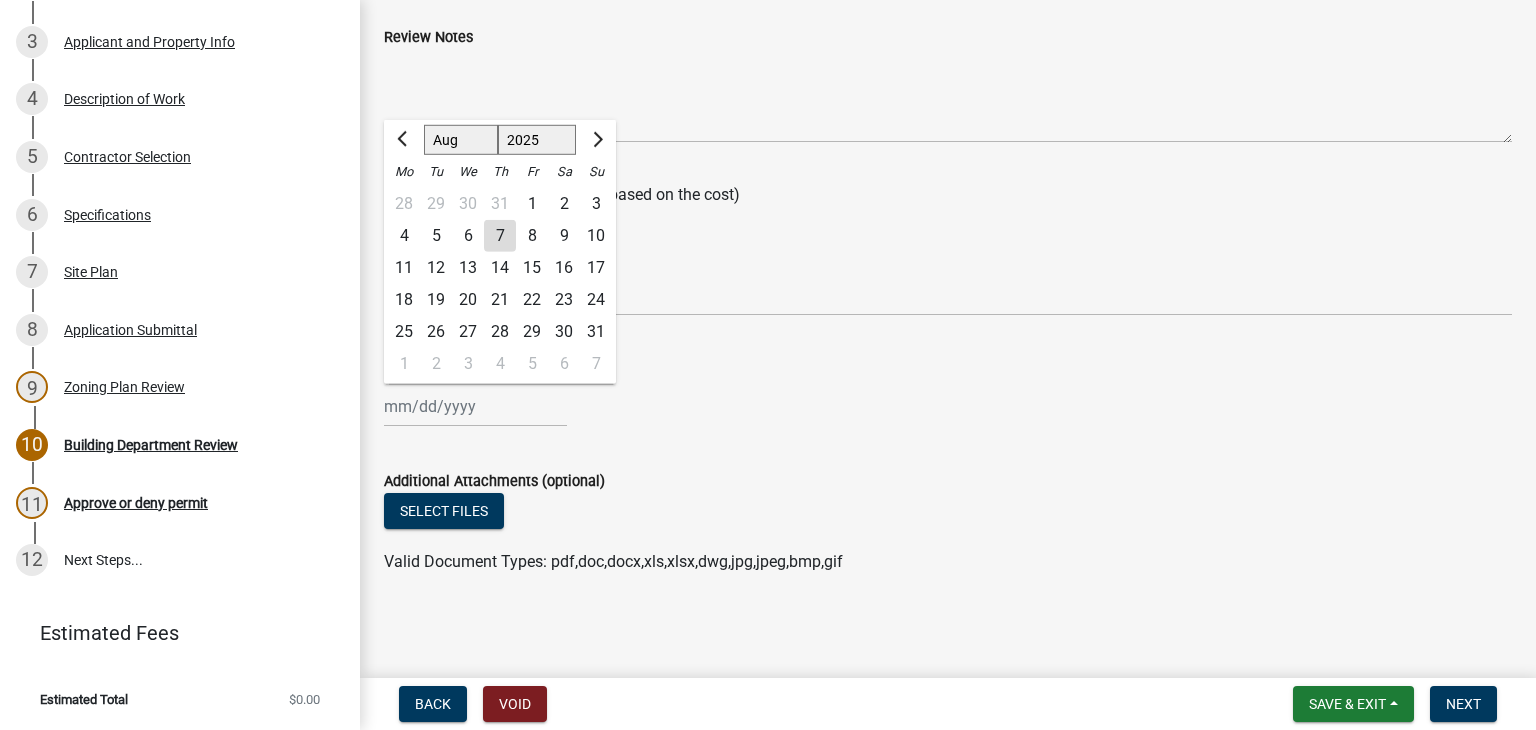 click on "7" 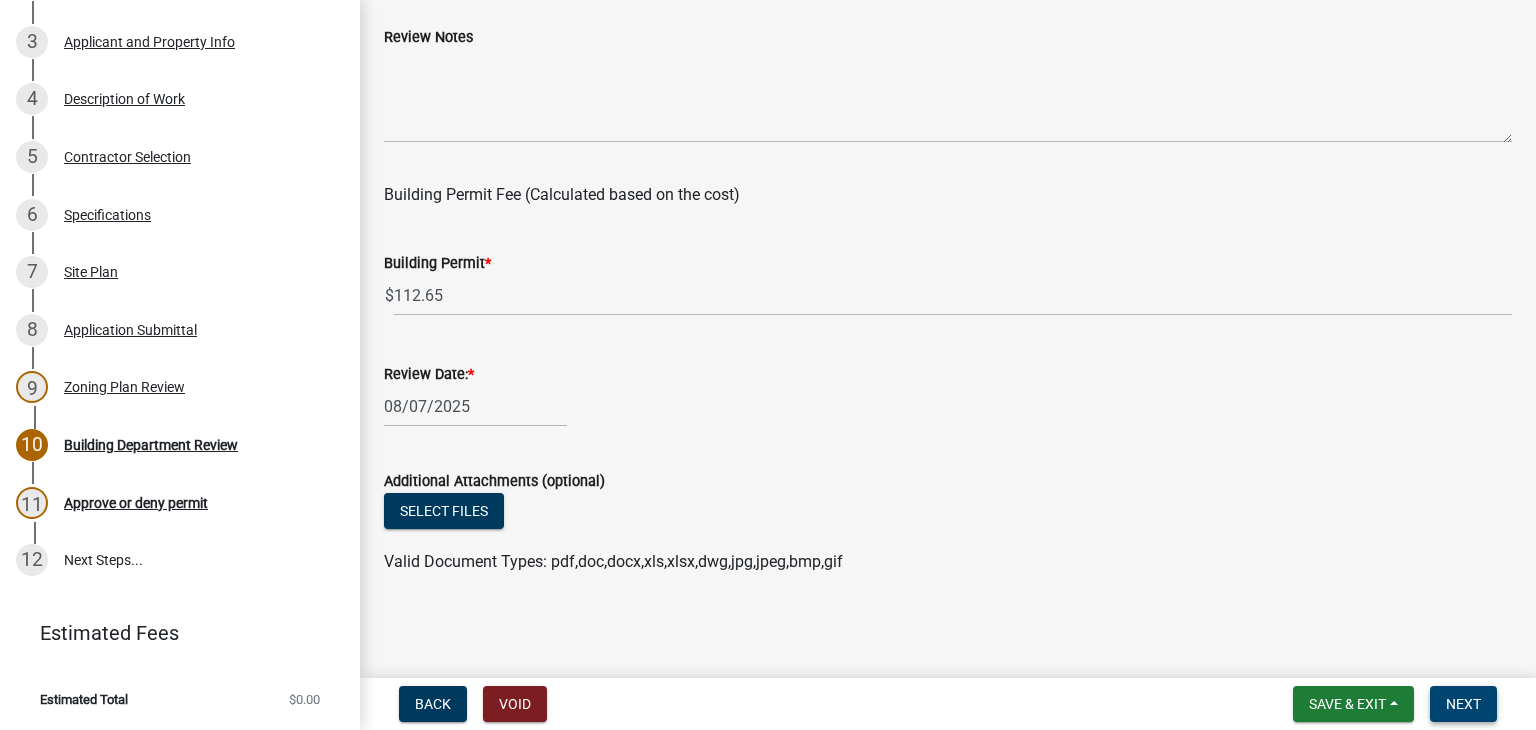 click on "Next" at bounding box center (1463, 704) 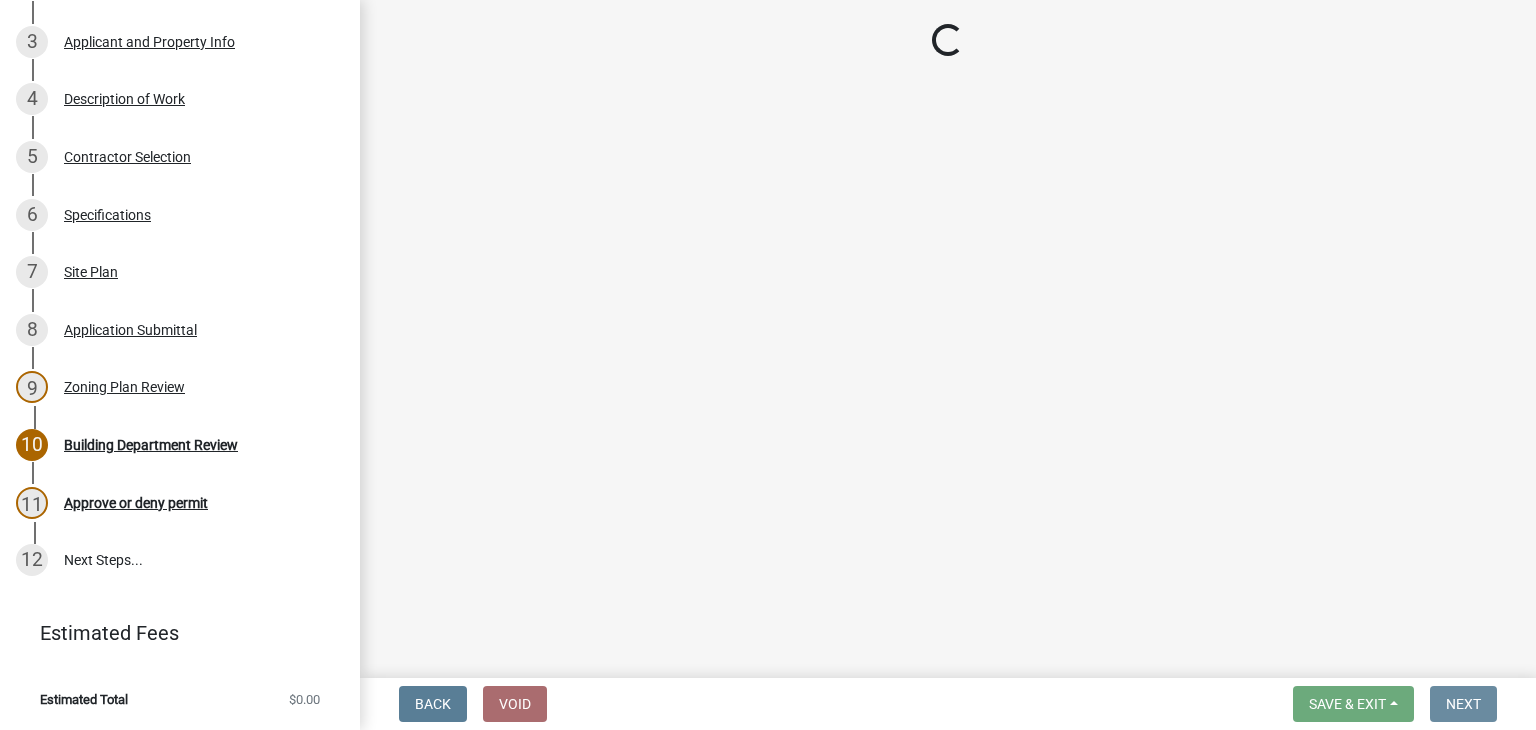 scroll, scrollTop: 0, scrollLeft: 0, axis: both 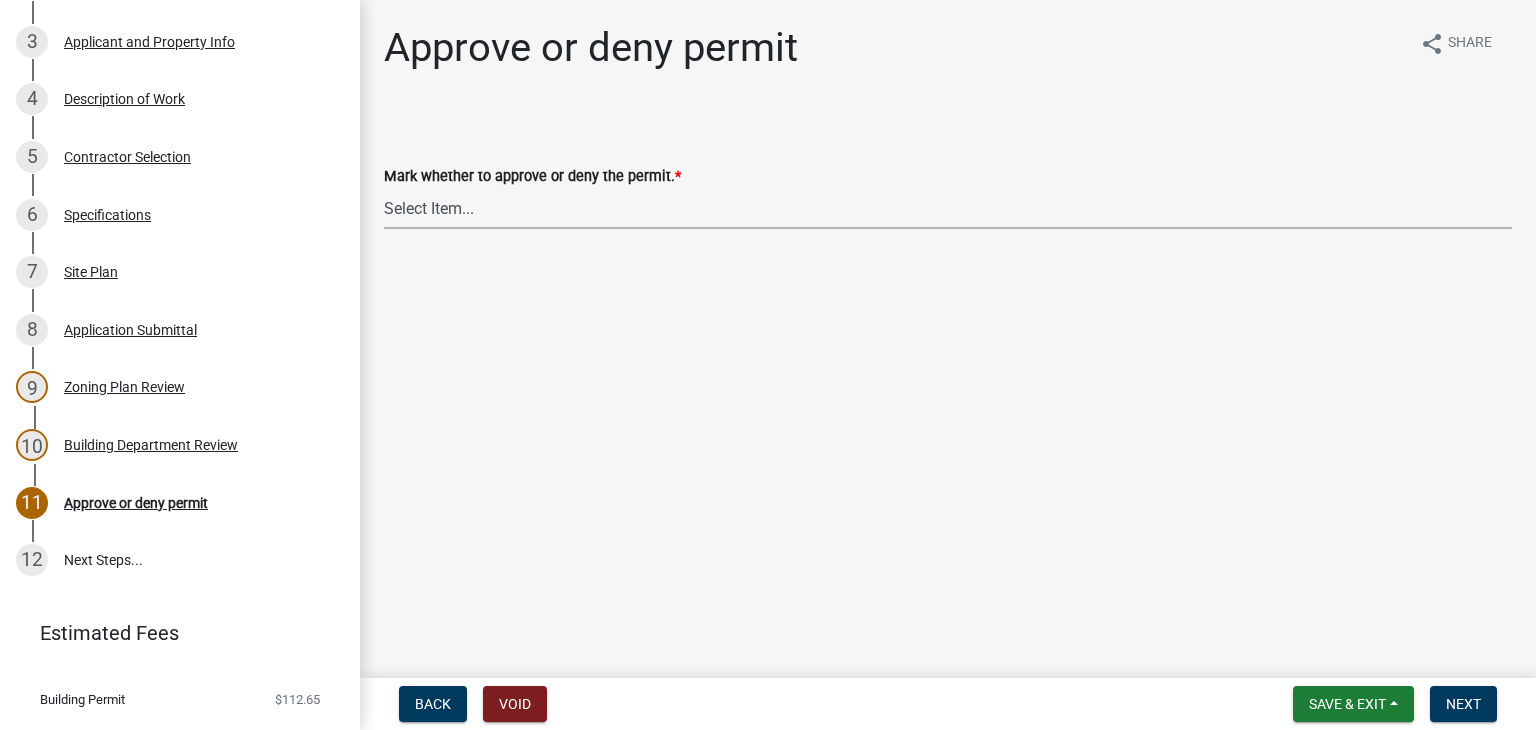 click on "Select Item...   Approve   Deny" at bounding box center (948, 208) 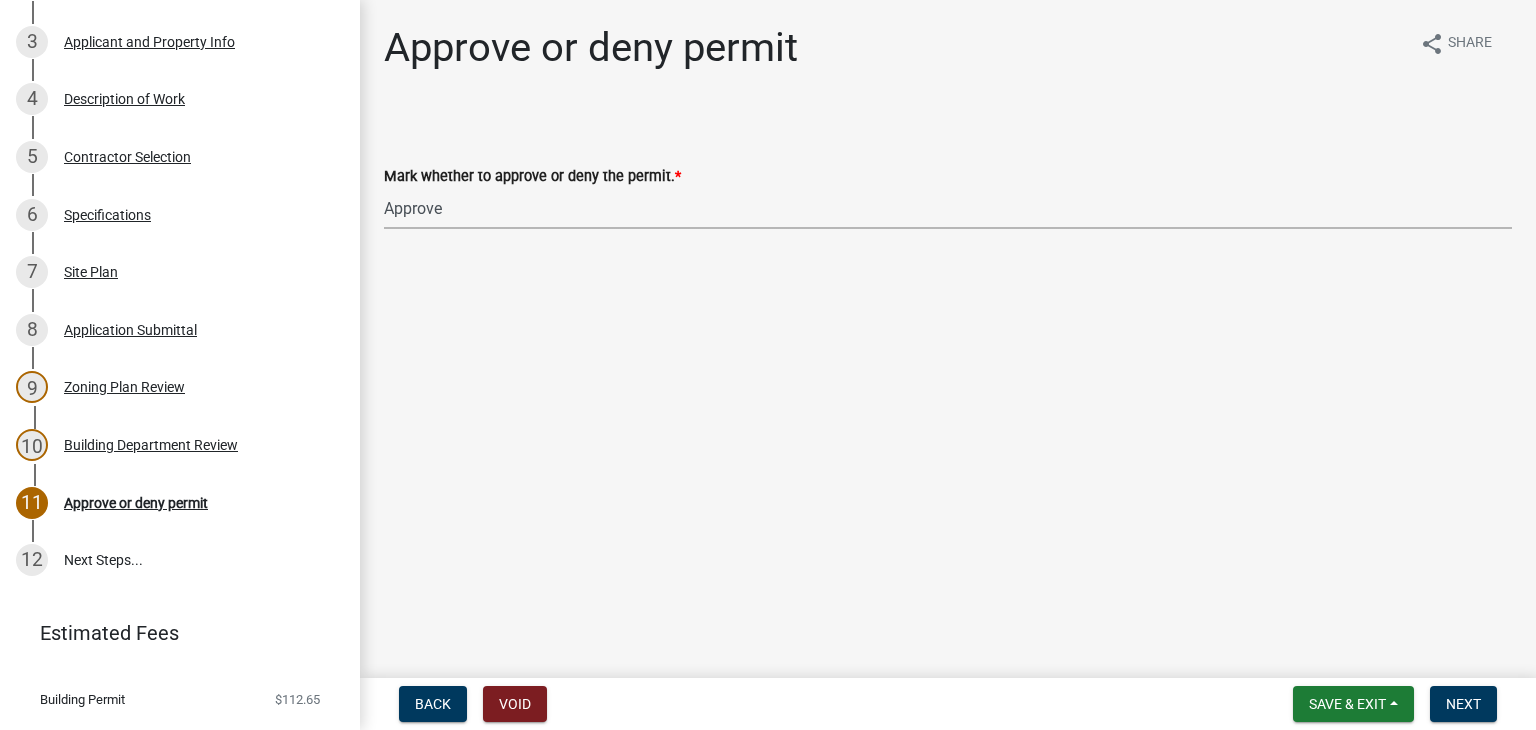 click on "Select Item...   Approve   Deny" at bounding box center (948, 208) 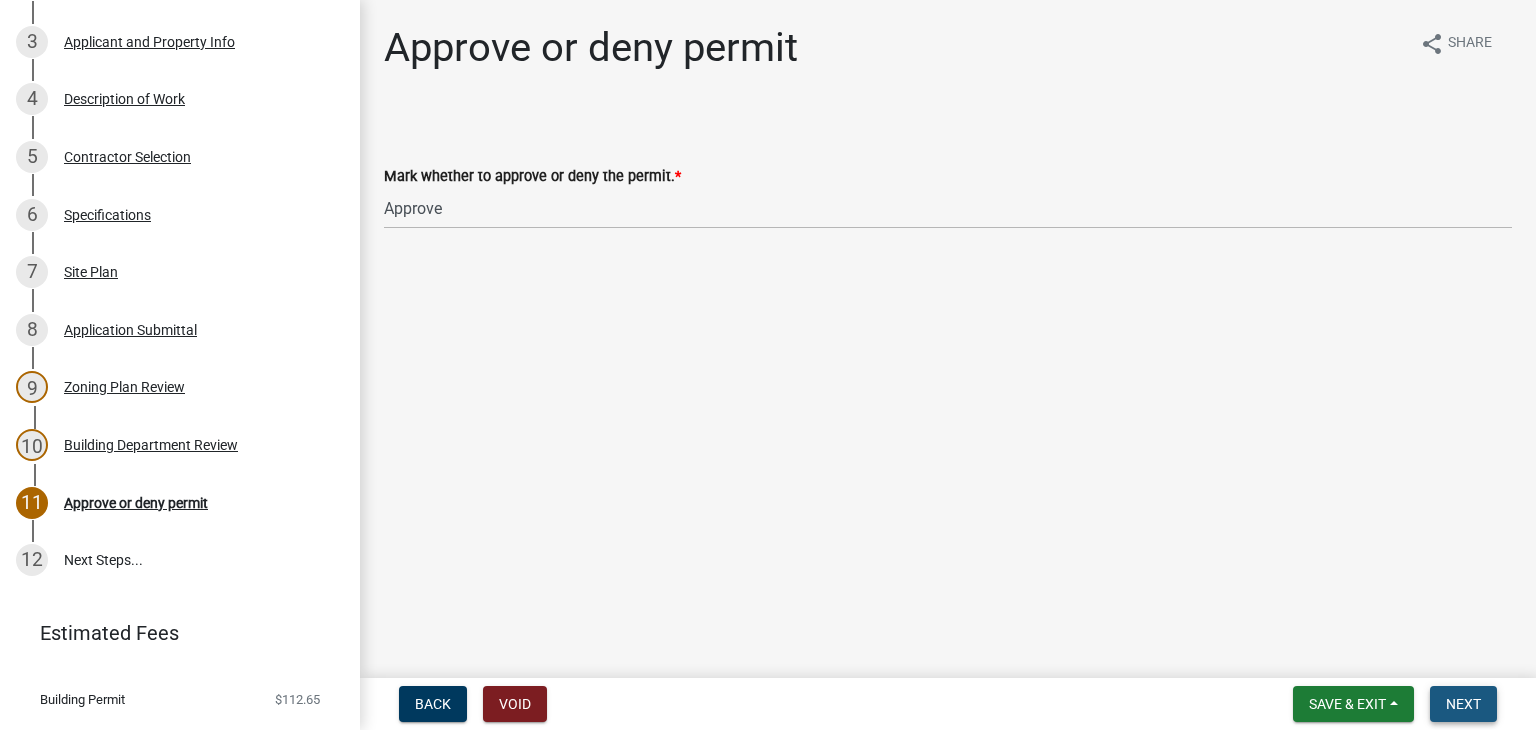 click on "Next" at bounding box center [1463, 704] 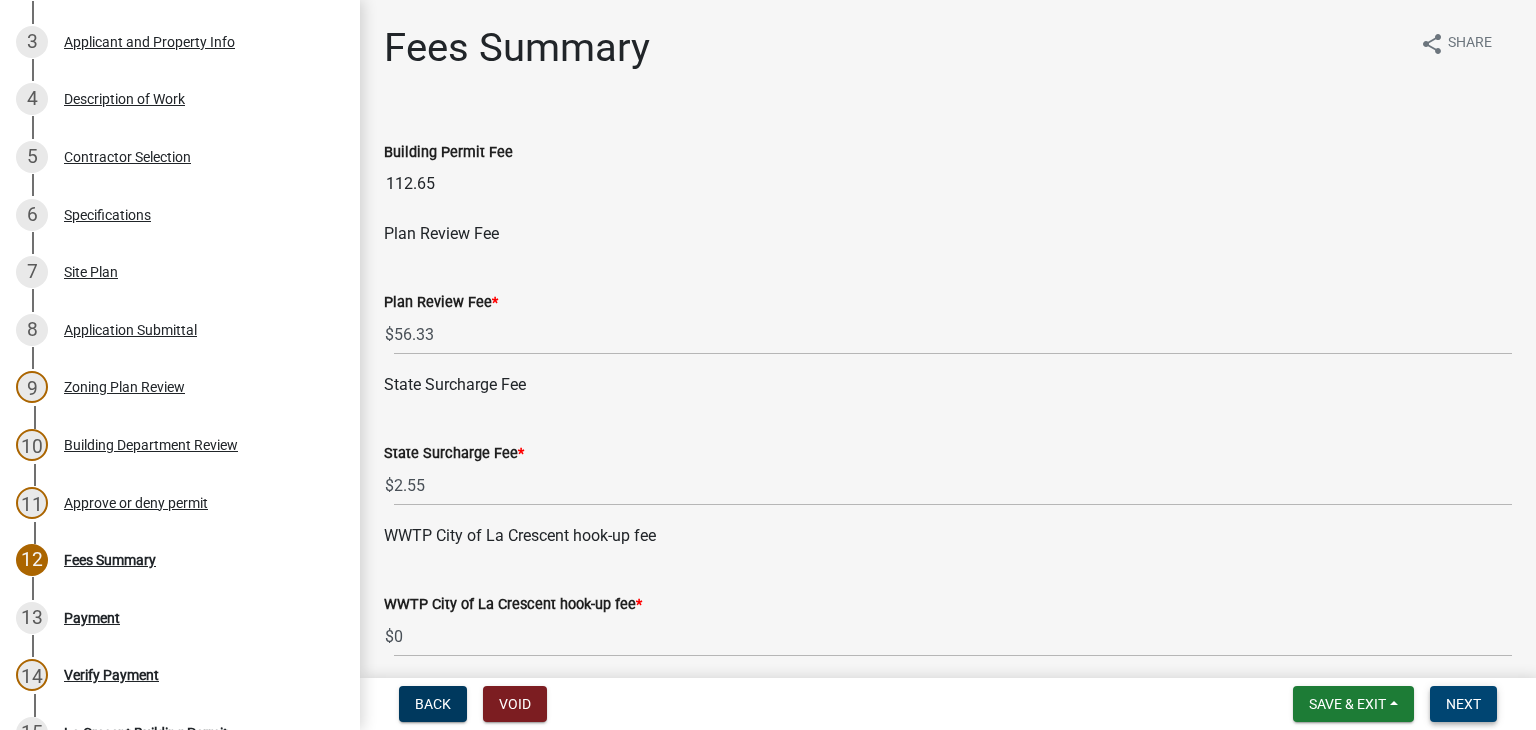 scroll, scrollTop: 806, scrollLeft: 0, axis: vertical 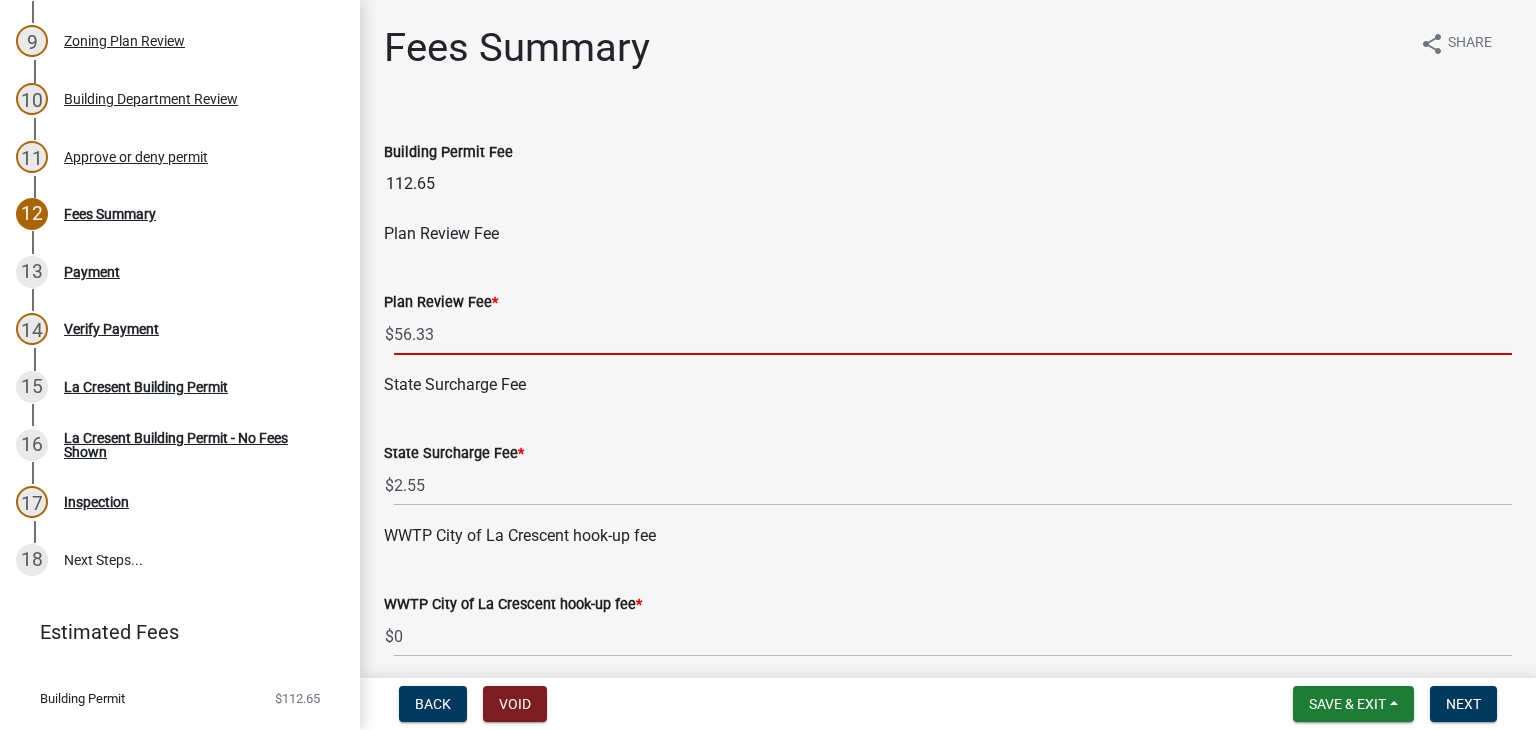 click on "56.33" at bounding box center [953, 334] 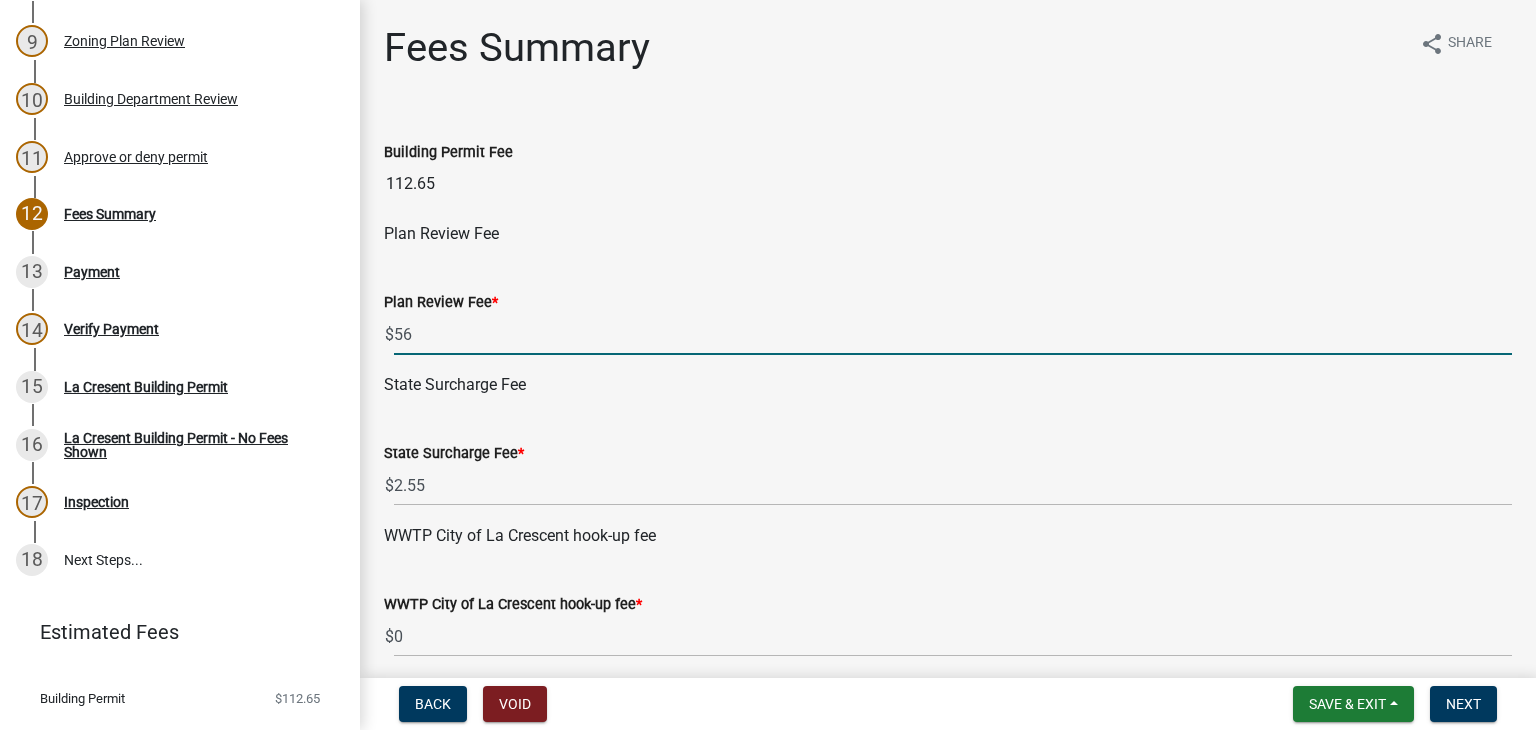 type on "5" 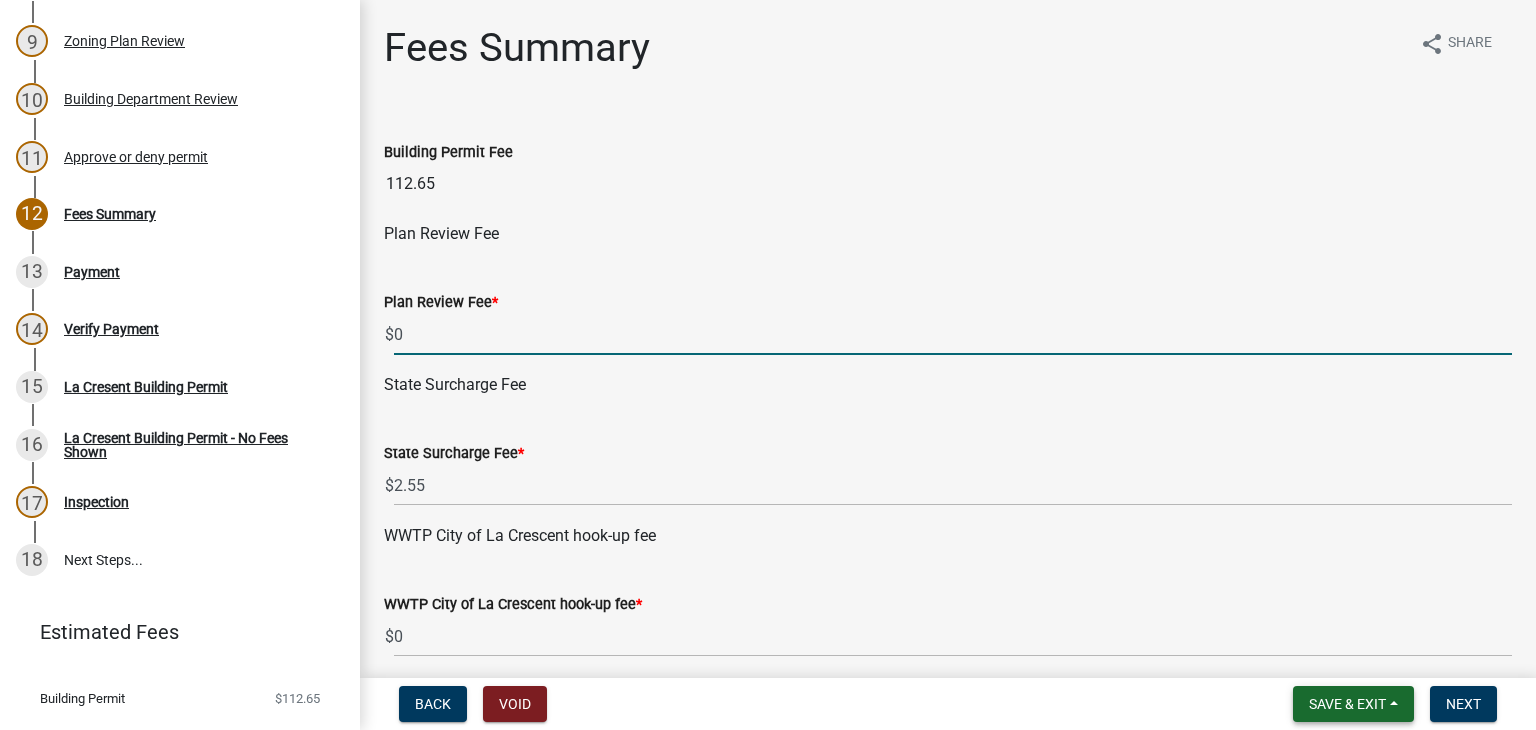 type on "0" 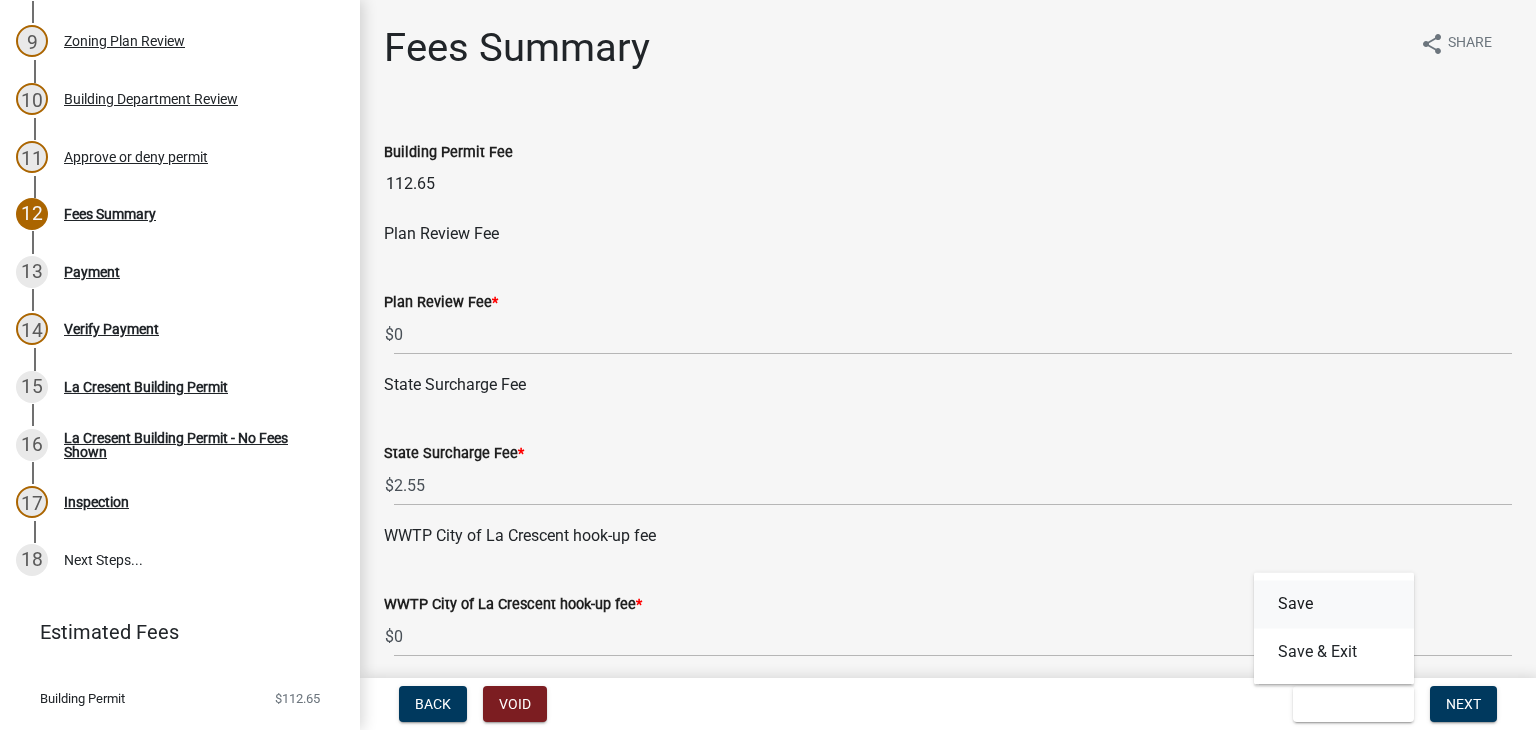 click on "Save" at bounding box center [1334, 604] 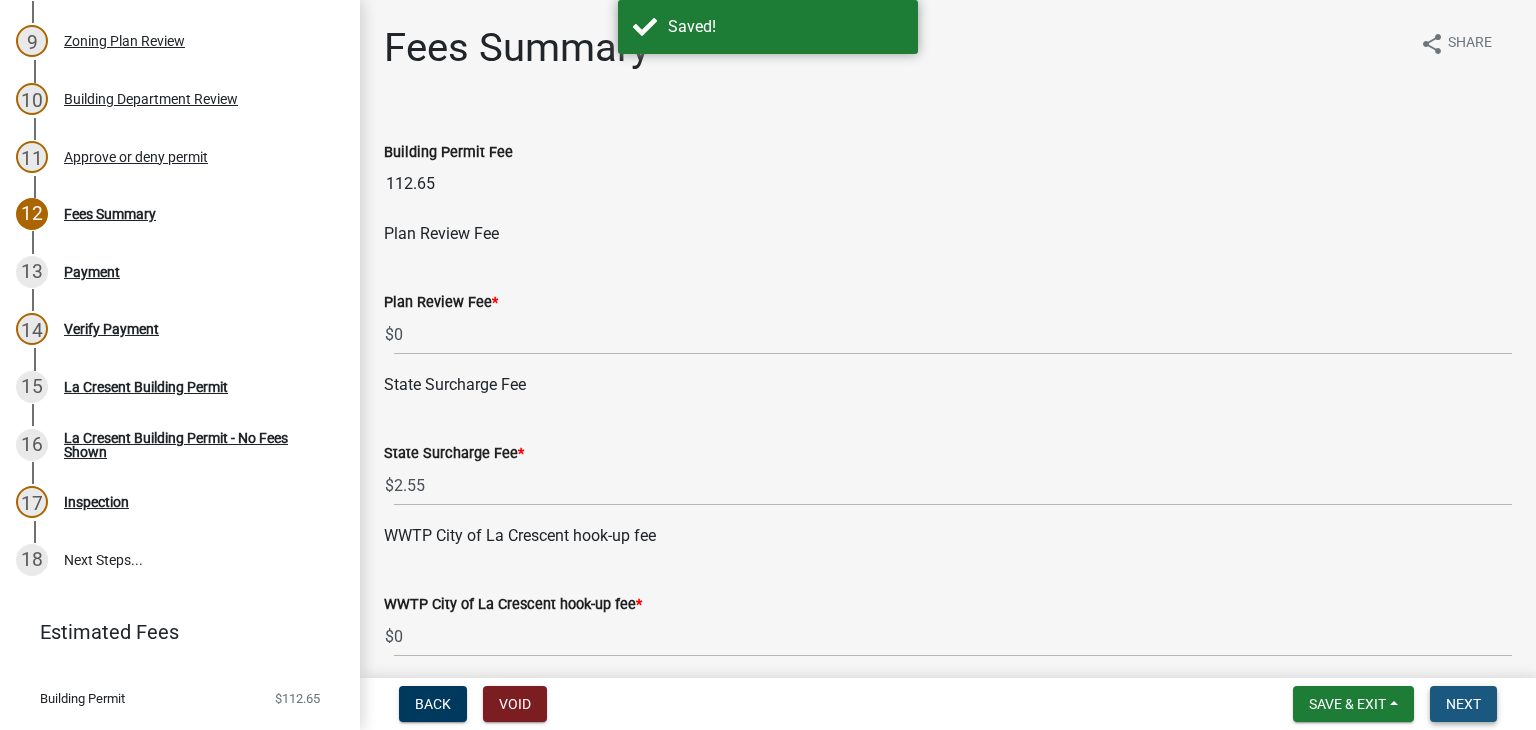 click on "Next" at bounding box center (1463, 704) 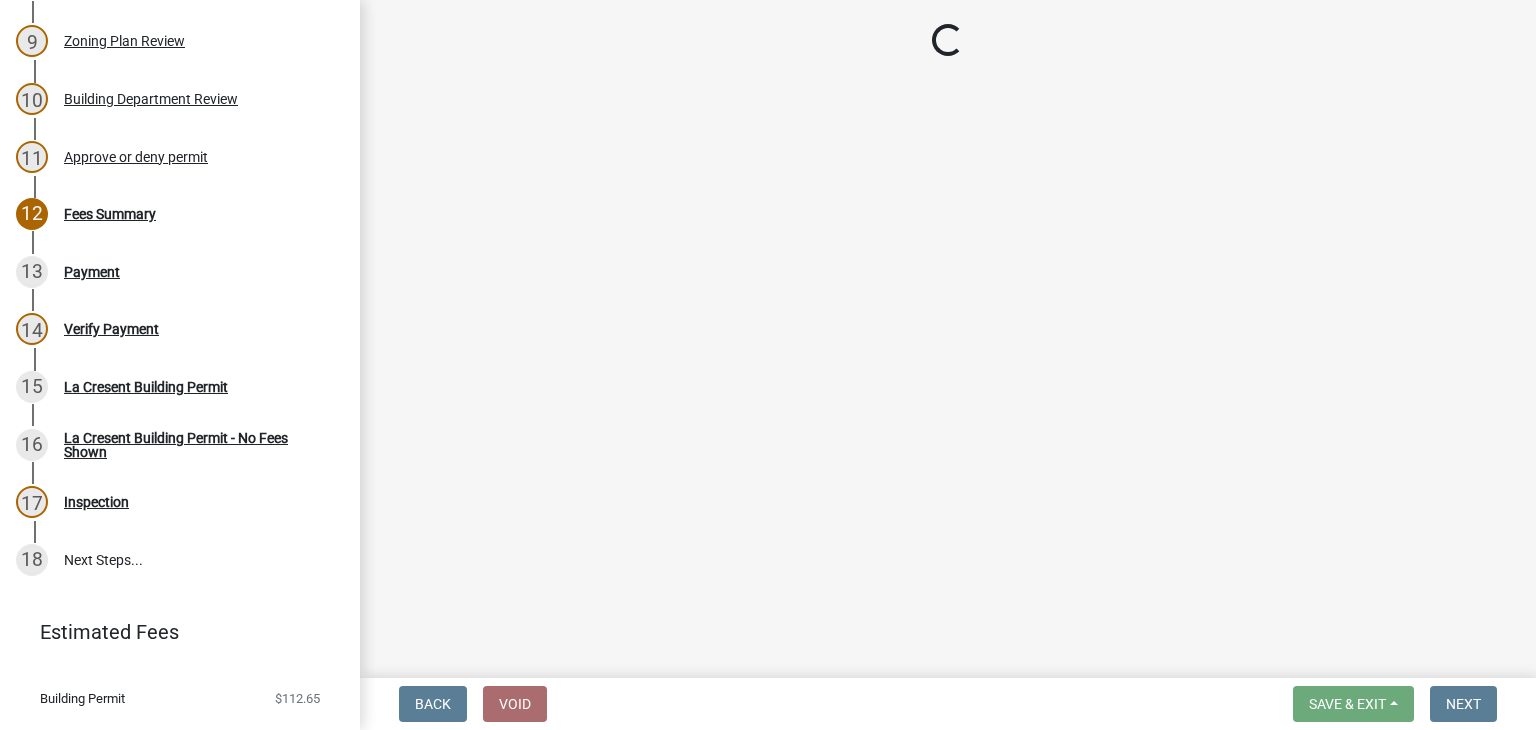 select on "3: 3" 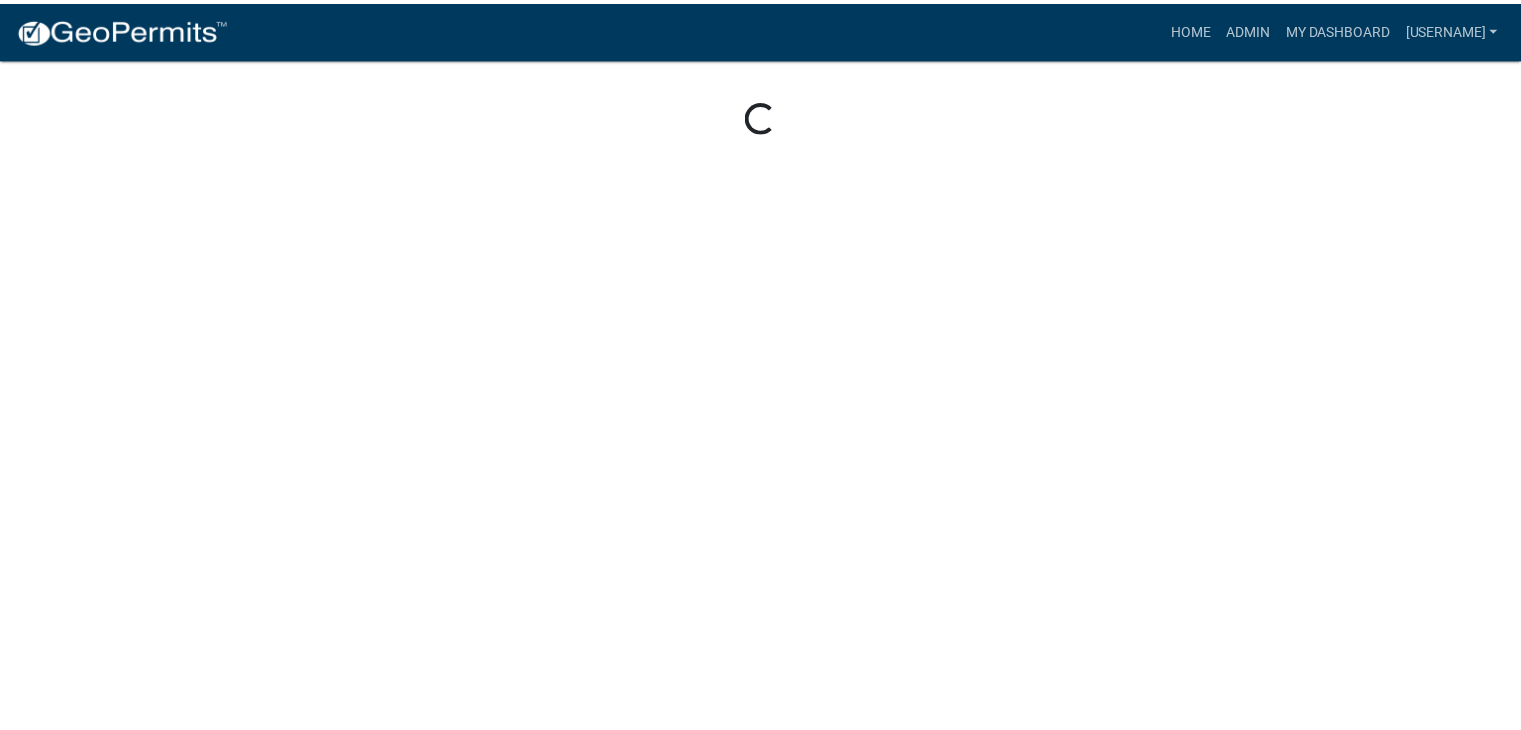 scroll, scrollTop: 0, scrollLeft: 0, axis: both 